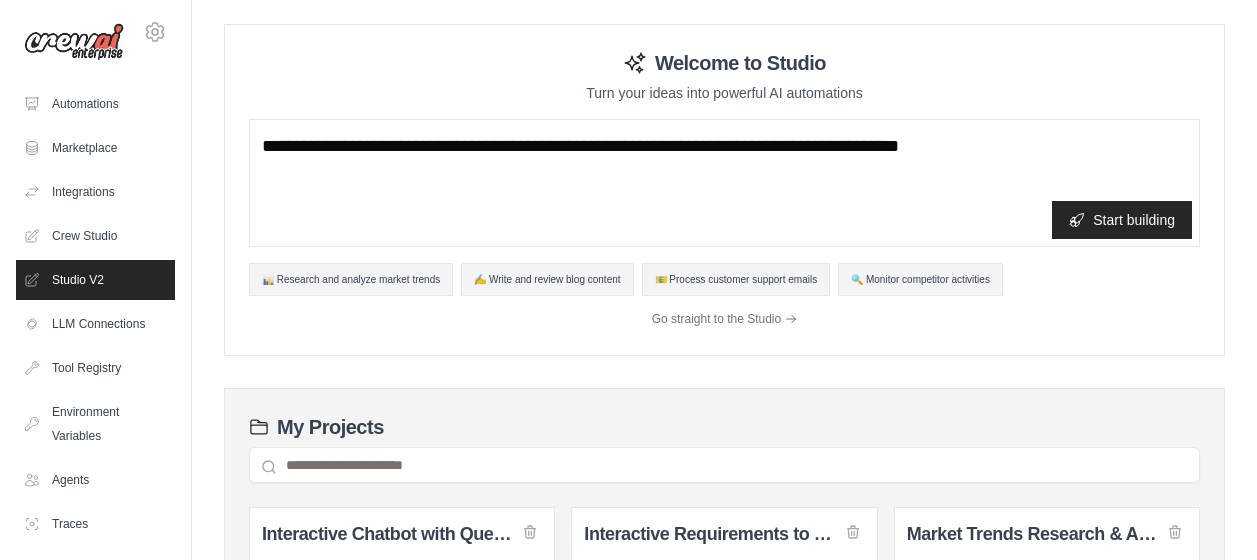 scroll, scrollTop: 0, scrollLeft: 0, axis: both 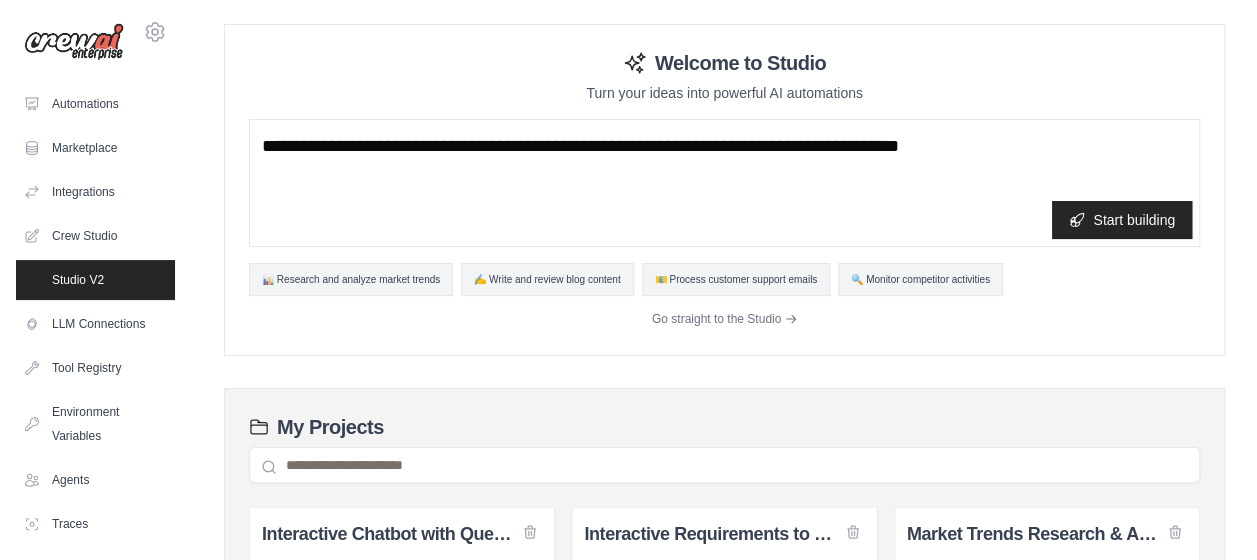 click on "Studio V2" at bounding box center [95, 280] 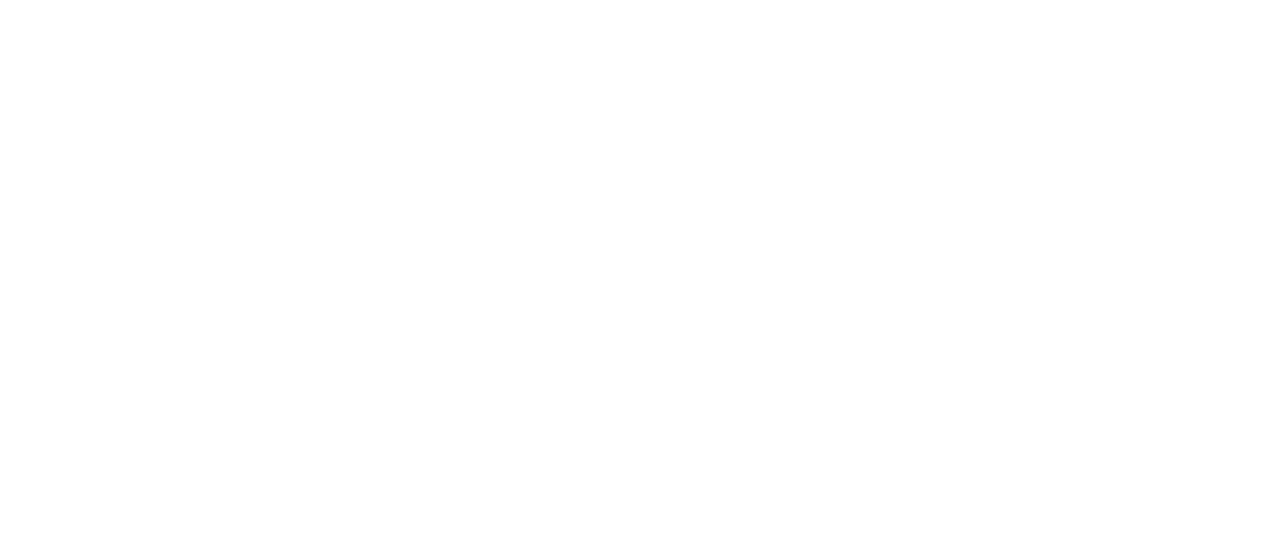 scroll, scrollTop: 0, scrollLeft: 0, axis: both 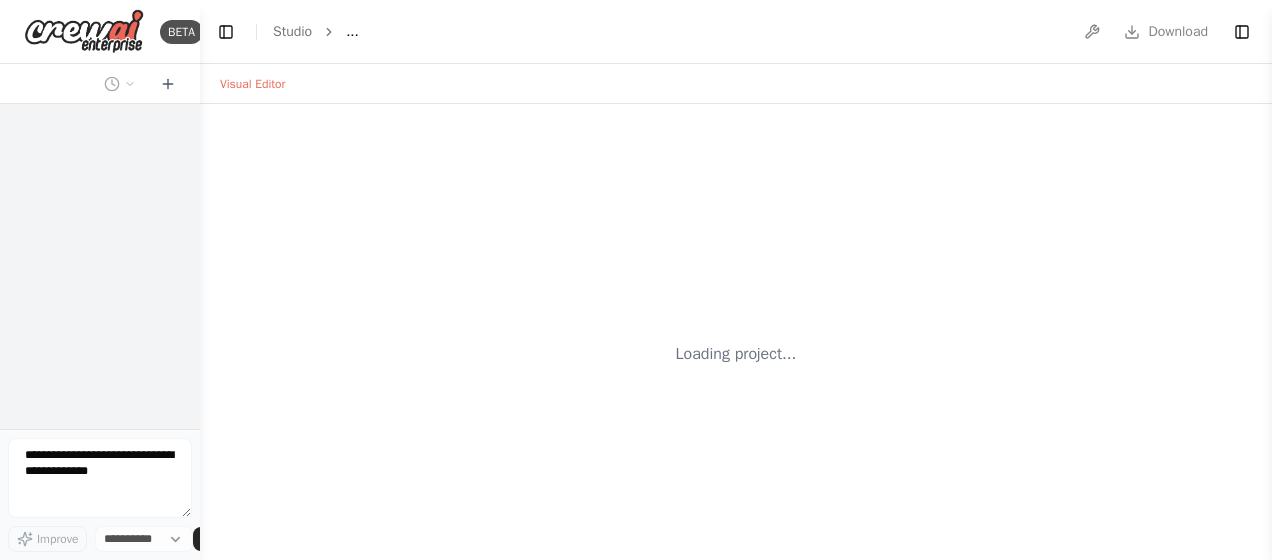 select on "****" 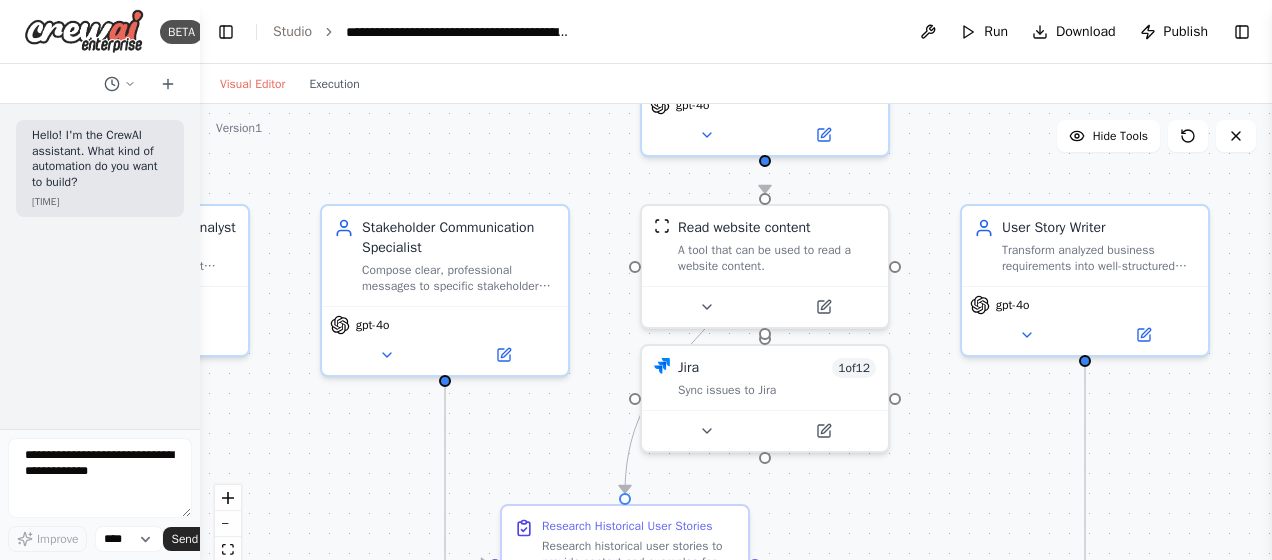 click on ".deletable-edge-delete-btn {
width: 20px;
height: 20px;
border: 0px solid #ffffff;
color: #6b7280;
background-color: #f8fafc;
cursor: pointer;
border-radius: 50%;
font-size: 12px;
padding: 3px;
display: flex;
align-items: center;
justify-content: center;
transition: all 0.2s cubic-bezier(0.4, 0, 0.2, 1);
box-shadow: 0 2px 4px rgba(0, 0, 0, 0.1);
}
.deletable-edge-delete-btn:hover {
background-color: #ef4444;
color: #ffffff;
border-color: #dc2626;
transform: scale(1.1);
box-shadow: 0 4px 12px rgba(239, 68, 68, 0.4);
}
.deletable-edge-delete-btn:active {
transform: scale(0.95);
box-shadow: 0 2px 4px rgba(239, 68, 68, 0.3);
}
[ROLE] [ROLE] [ROLE]" at bounding box center [736, 354] 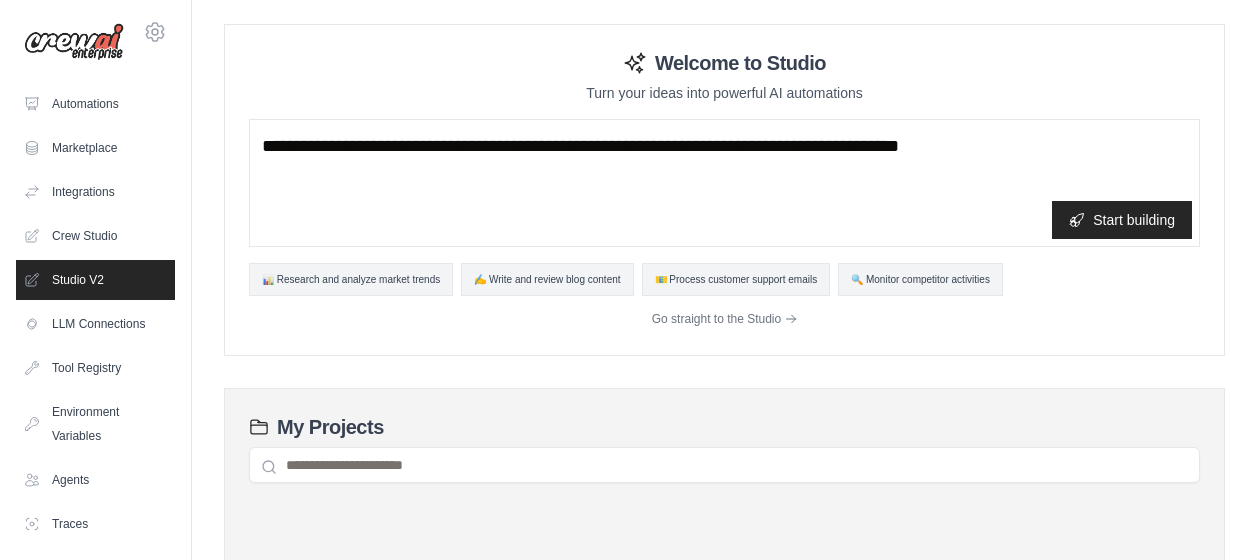 scroll, scrollTop: 0, scrollLeft: 0, axis: both 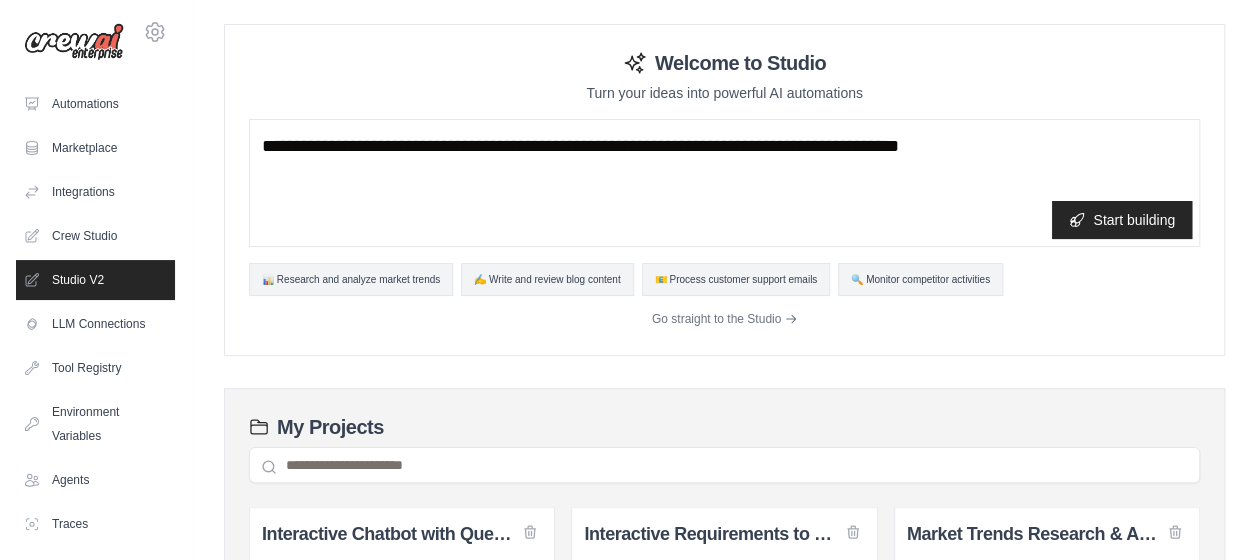 click on "Welcome to Studio Turn your ideas into powerful AI automations Start building 📊 Research and analyze market trends ✍️ Write and review blog content 📧 Process customer support emails 🔍 Monitor competitor activities Go straight to the Studio My Projects Interactive Chatbot with Question Refinement about 2 hours Interactive Requirements to User Stories Conversation about 2 hours Market Trends Research & Analysis about 4 hours Untitled Project about 6 hours Untitled Project 1 day Product End-of-Life Tracker 3 days LinkedIn Profile Finder by Email 3 days LinkedIn People Search Automation 8 days Competitor Intelligence Monitor 8 days" at bounding box center [724, 394] 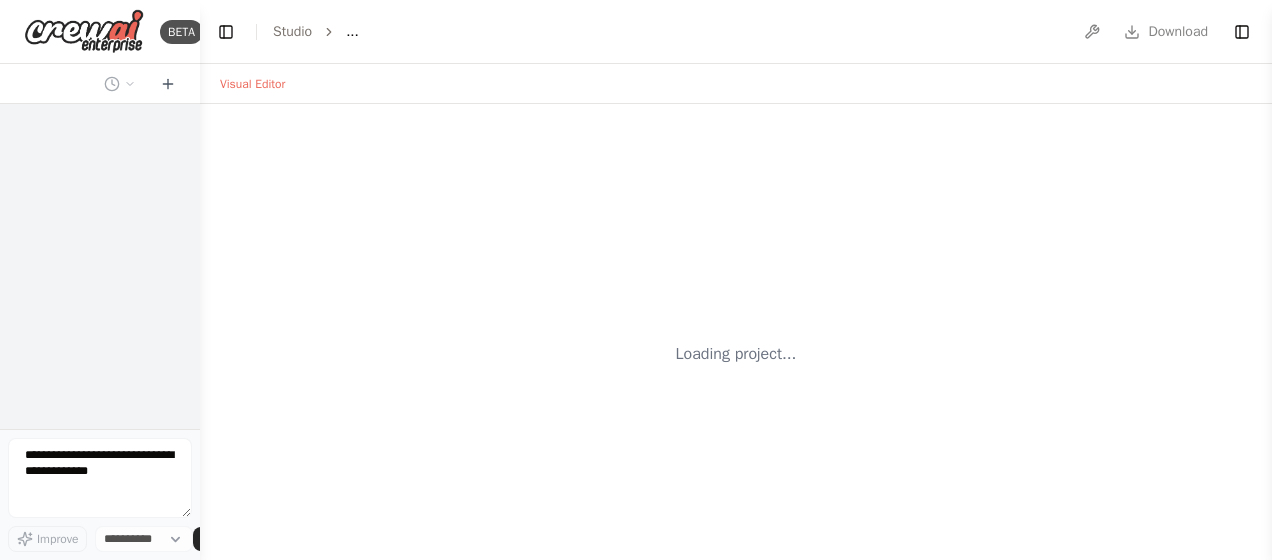 scroll, scrollTop: 0, scrollLeft: 0, axis: both 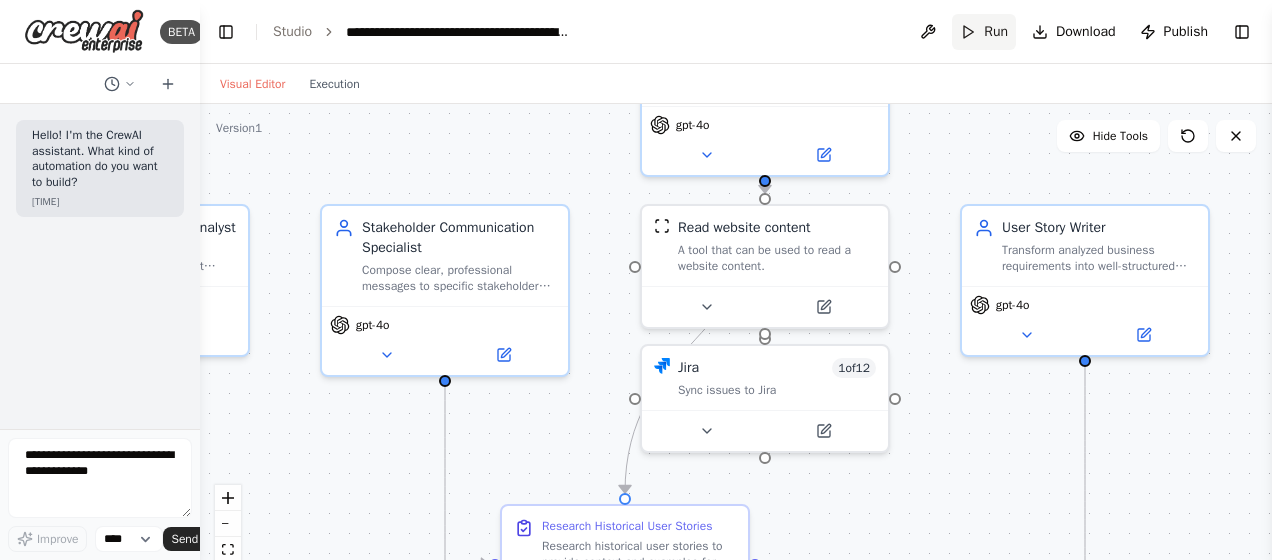 click on "Run" at bounding box center (996, 32) 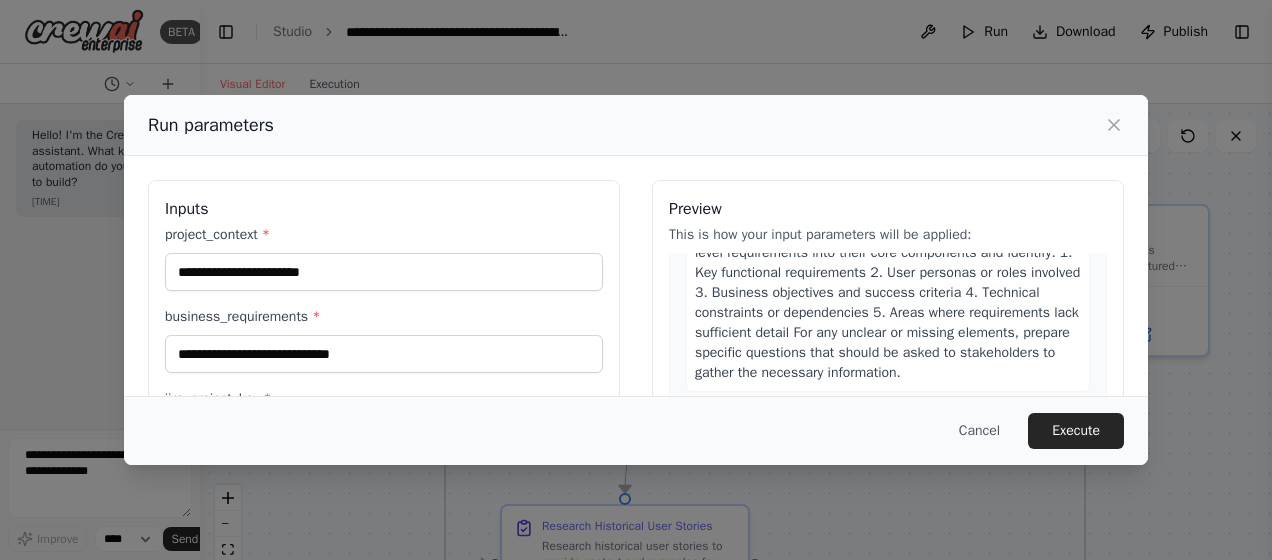 scroll, scrollTop: 146, scrollLeft: 0, axis: vertical 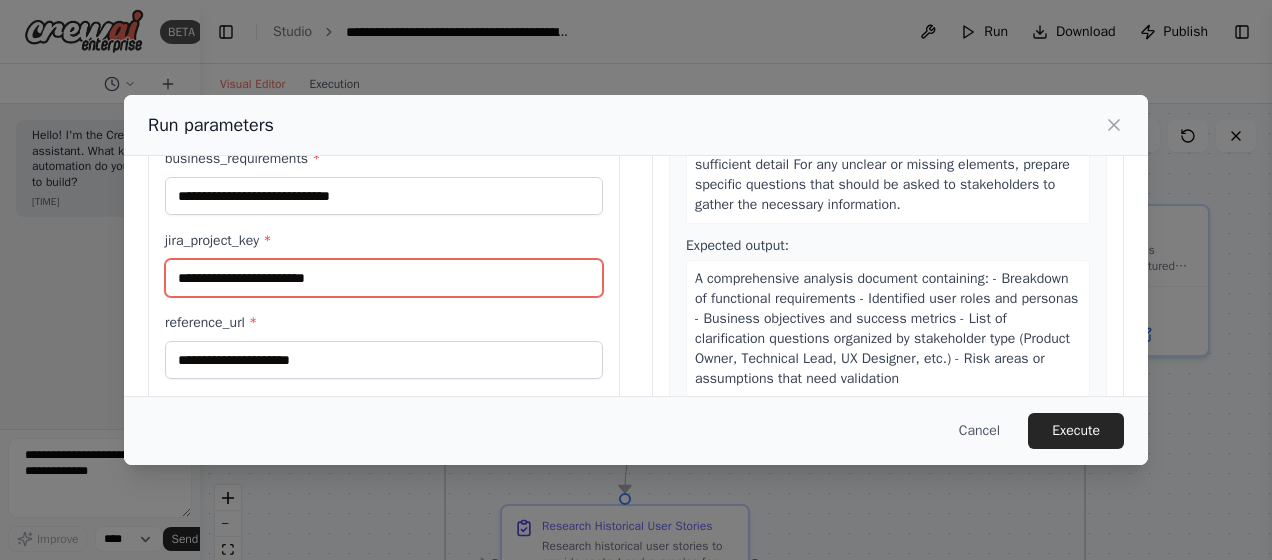 click on "jira_project_key *" at bounding box center [384, 278] 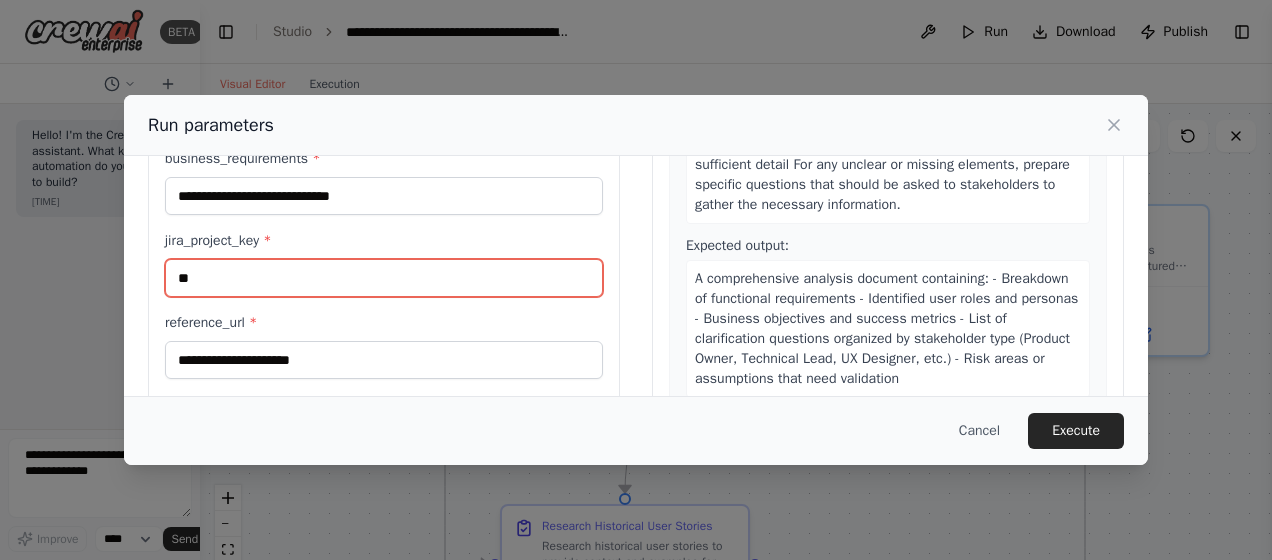 type on "**" 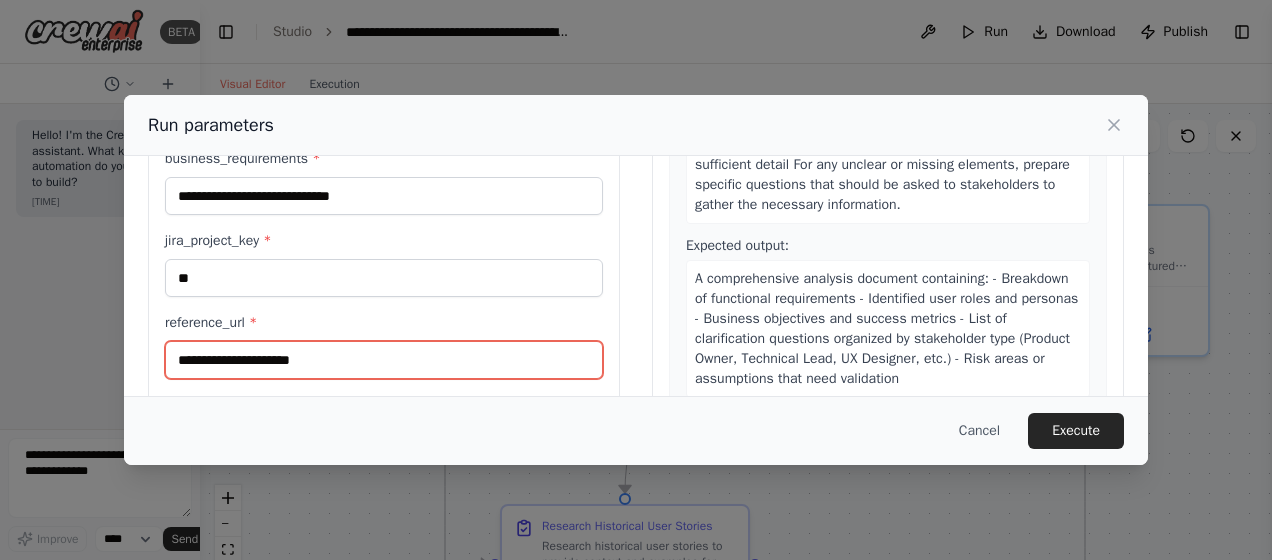 click on "reference_url *" at bounding box center (384, 360) 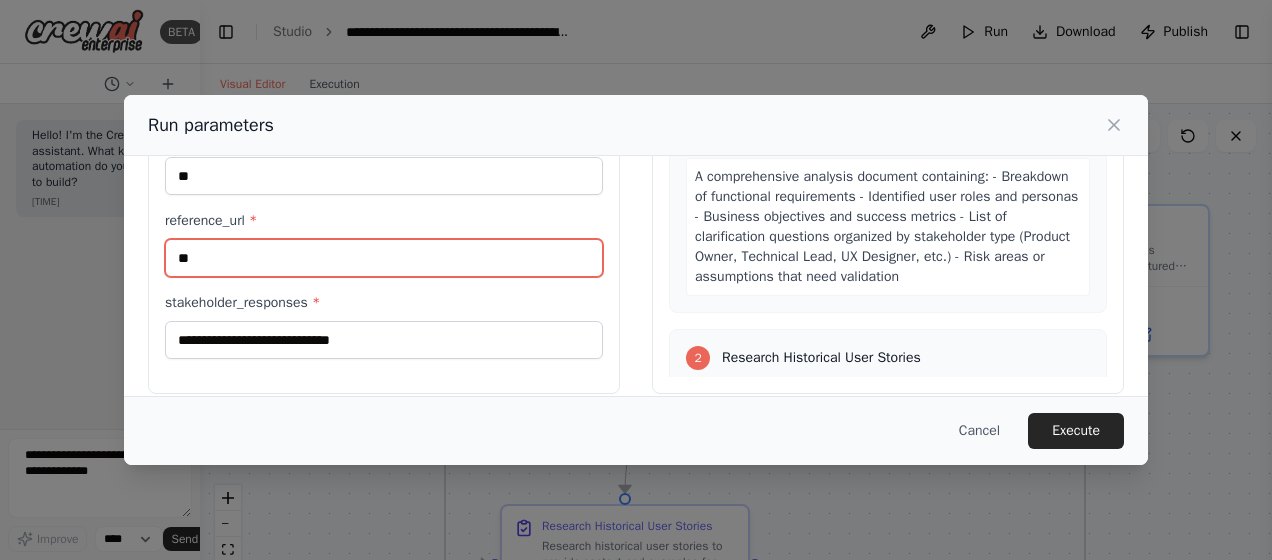 scroll, scrollTop: 281, scrollLeft: 0, axis: vertical 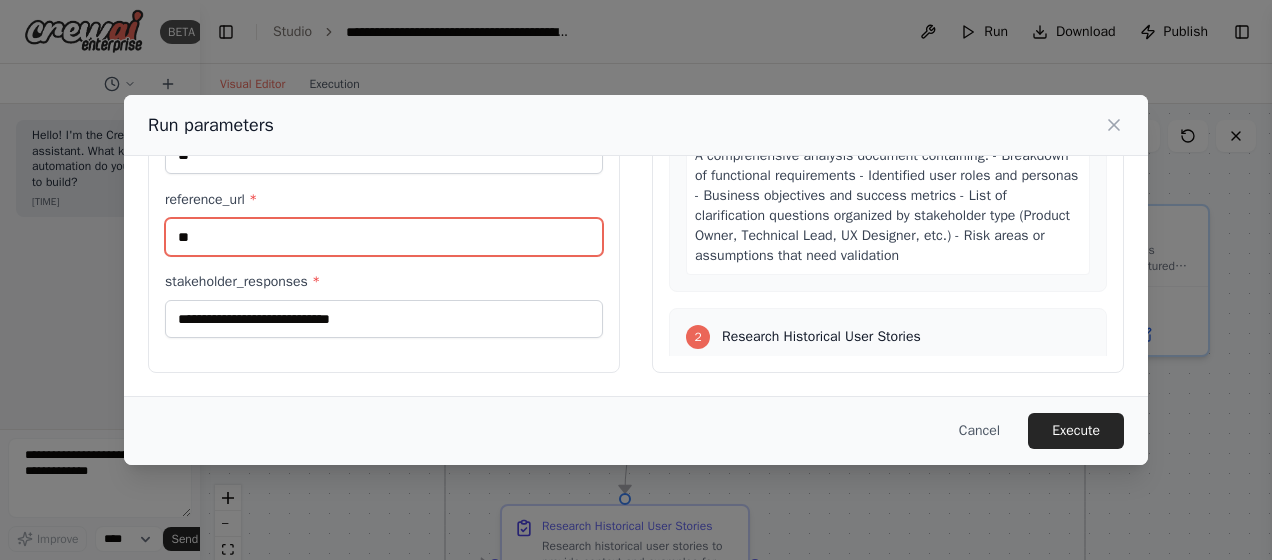 type on "**" 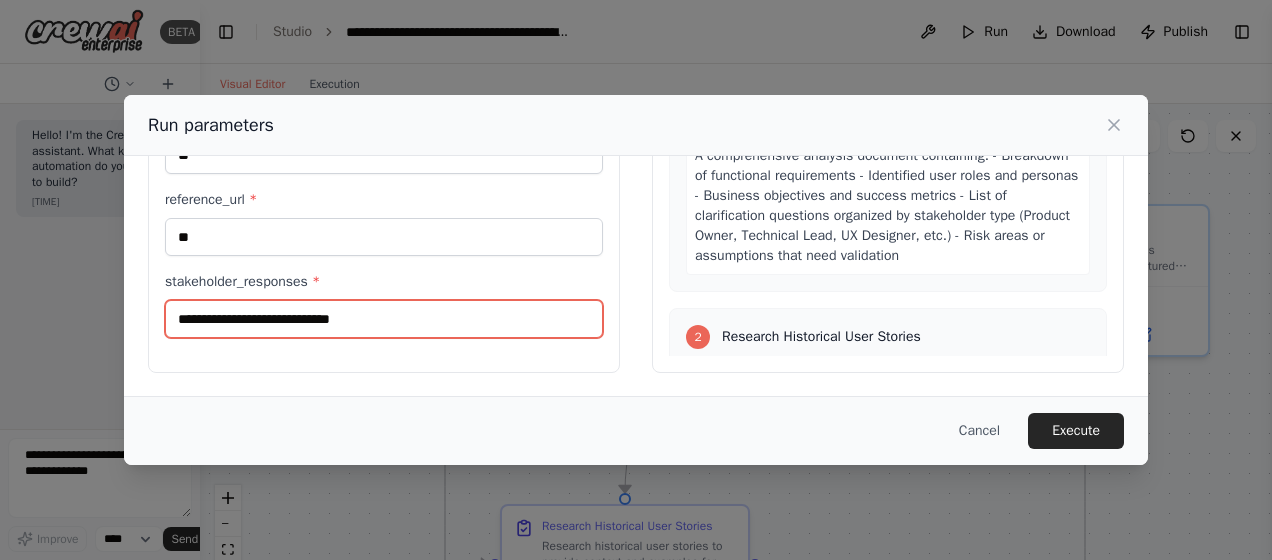 click on "stakeholder_responses *" at bounding box center (384, 319) 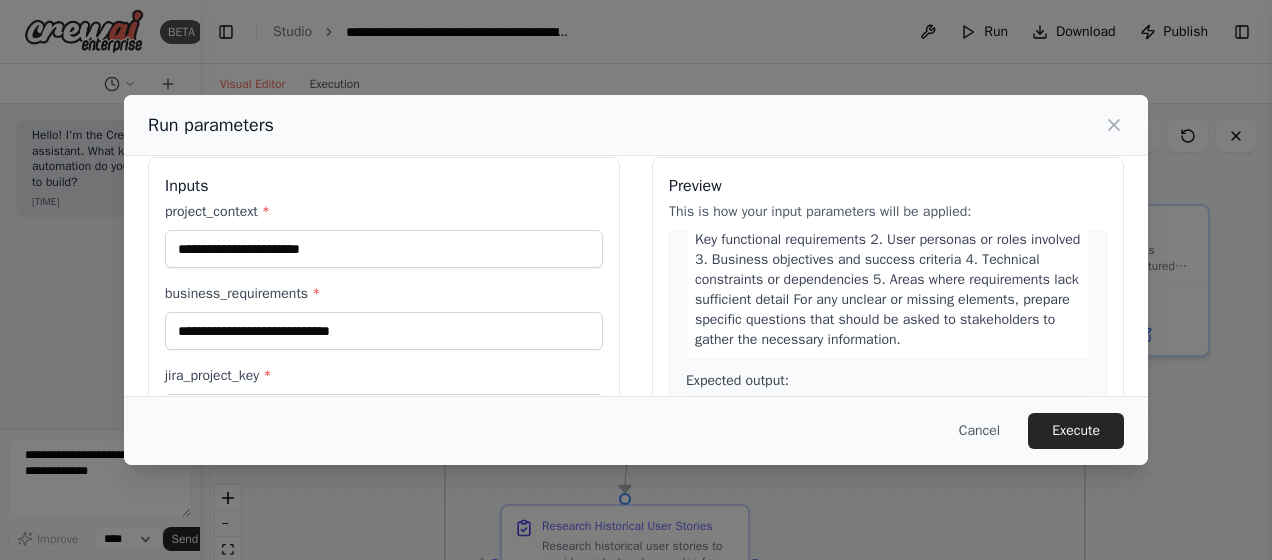 scroll, scrollTop: 0, scrollLeft: 0, axis: both 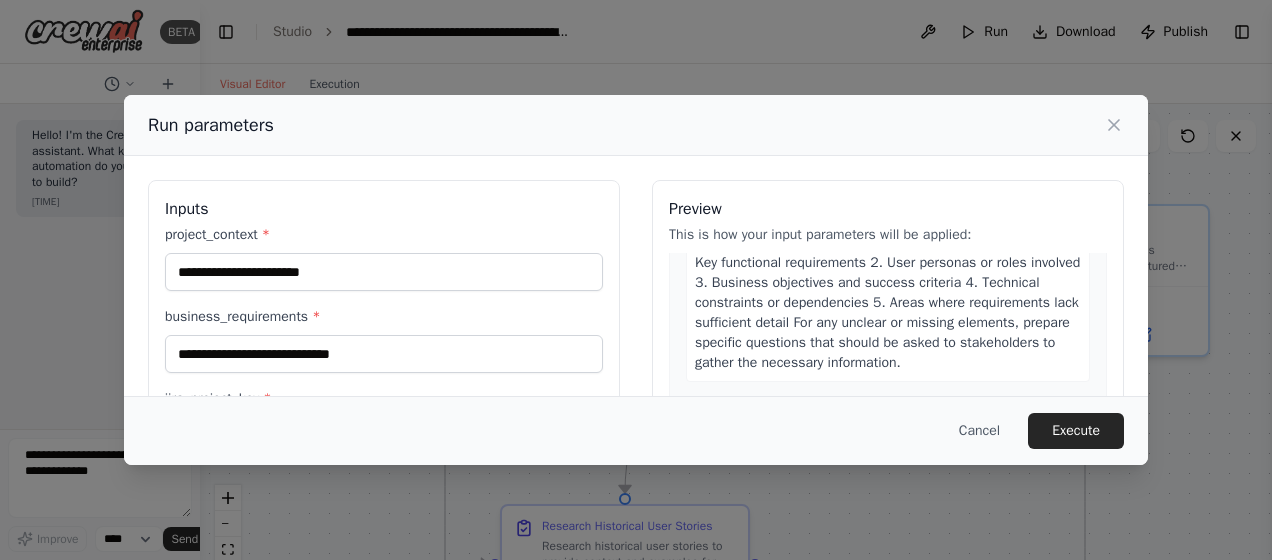 type on "**" 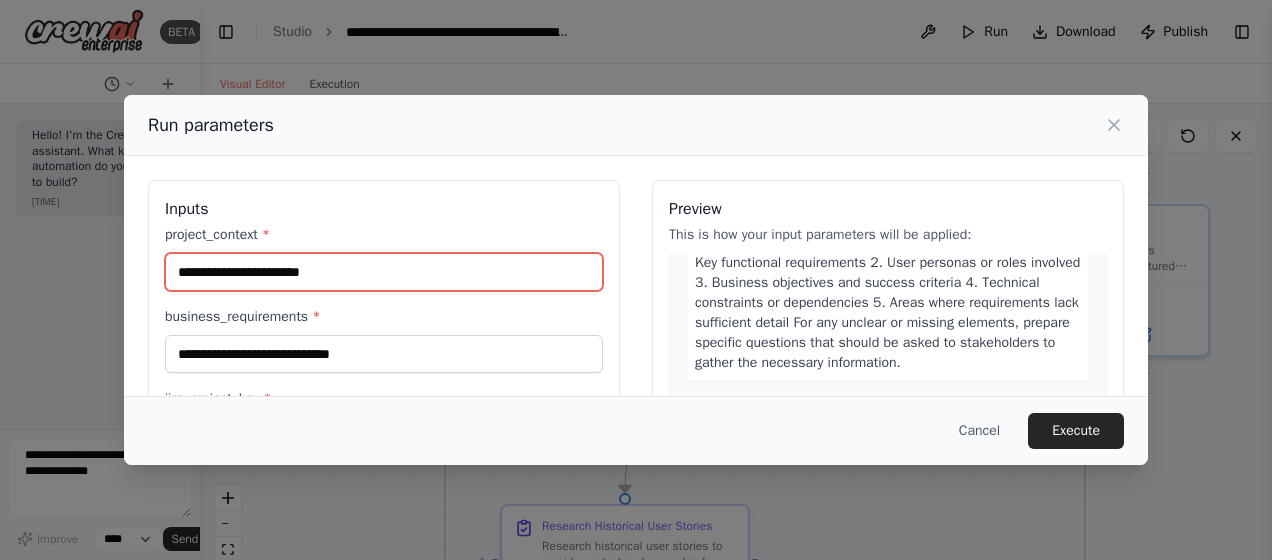 click on "project_context *" at bounding box center [384, 272] 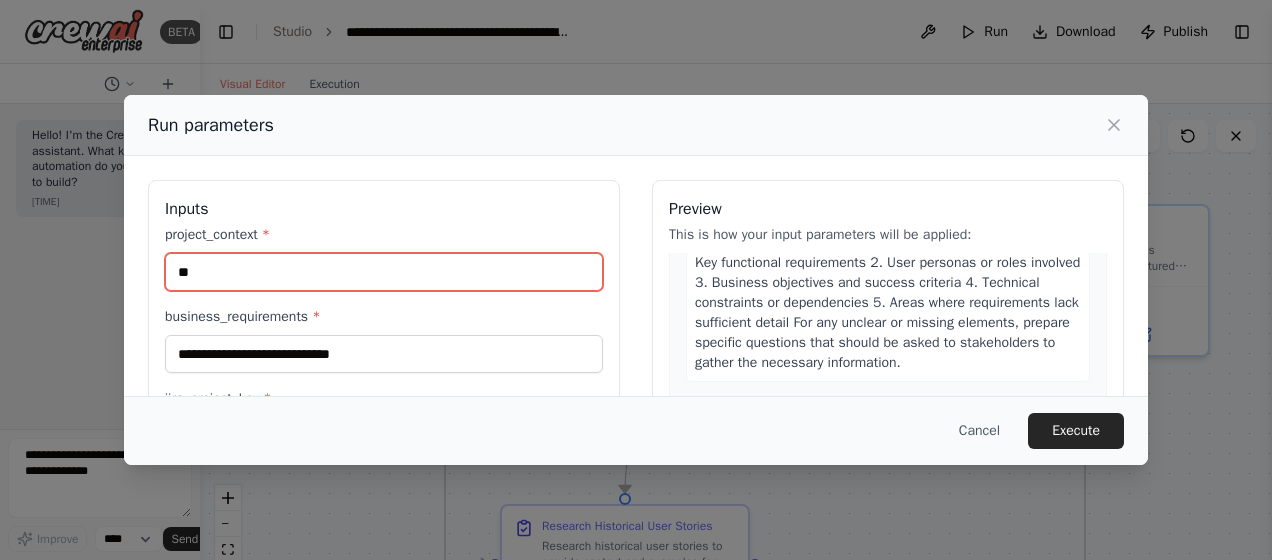 type on "**" 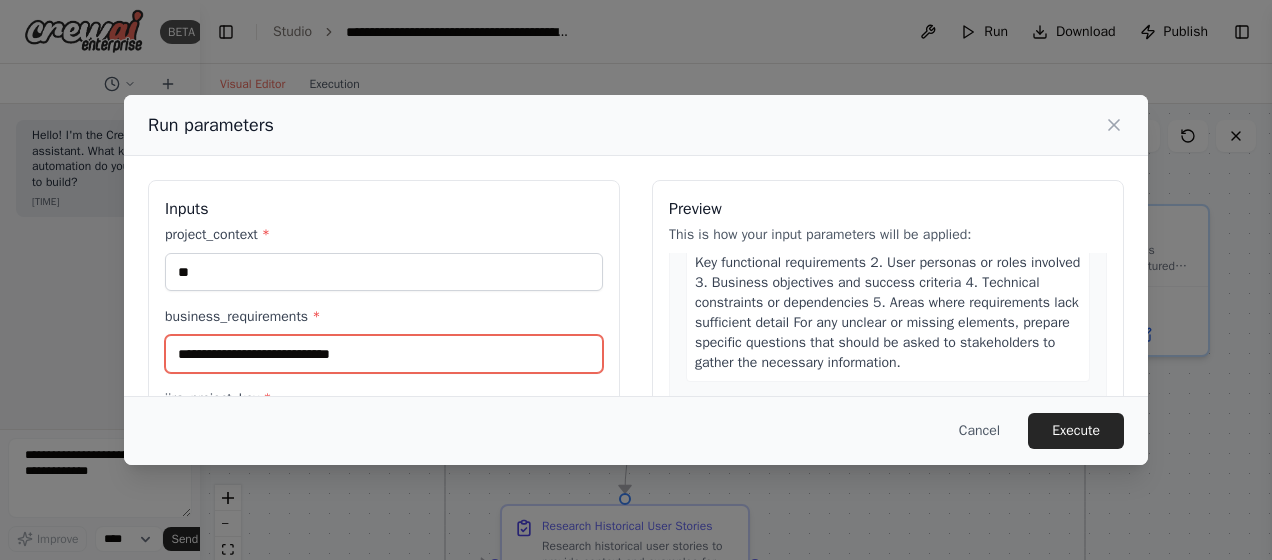 click on "business_requirements *" at bounding box center [384, 354] 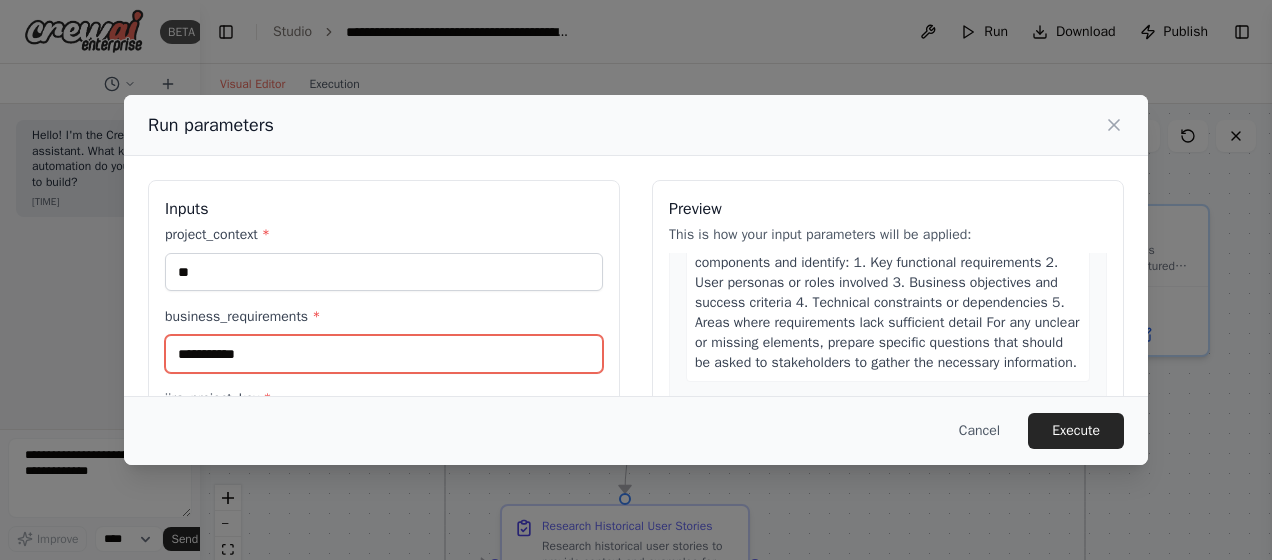 scroll, scrollTop: 146, scrollLeft: 0, axis: vertical 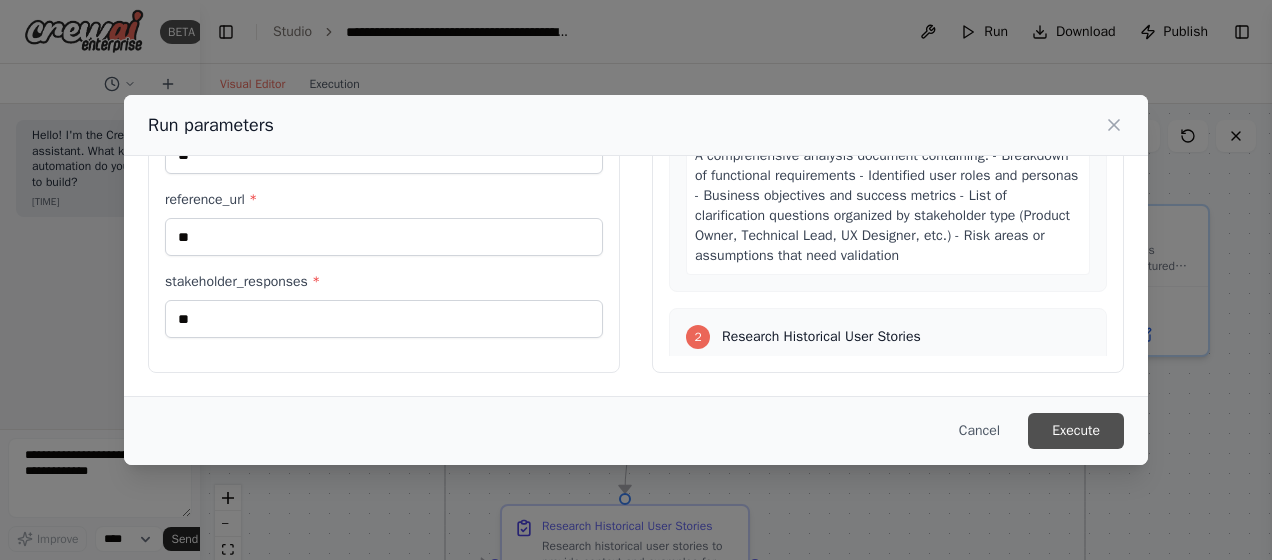 type on "**********" 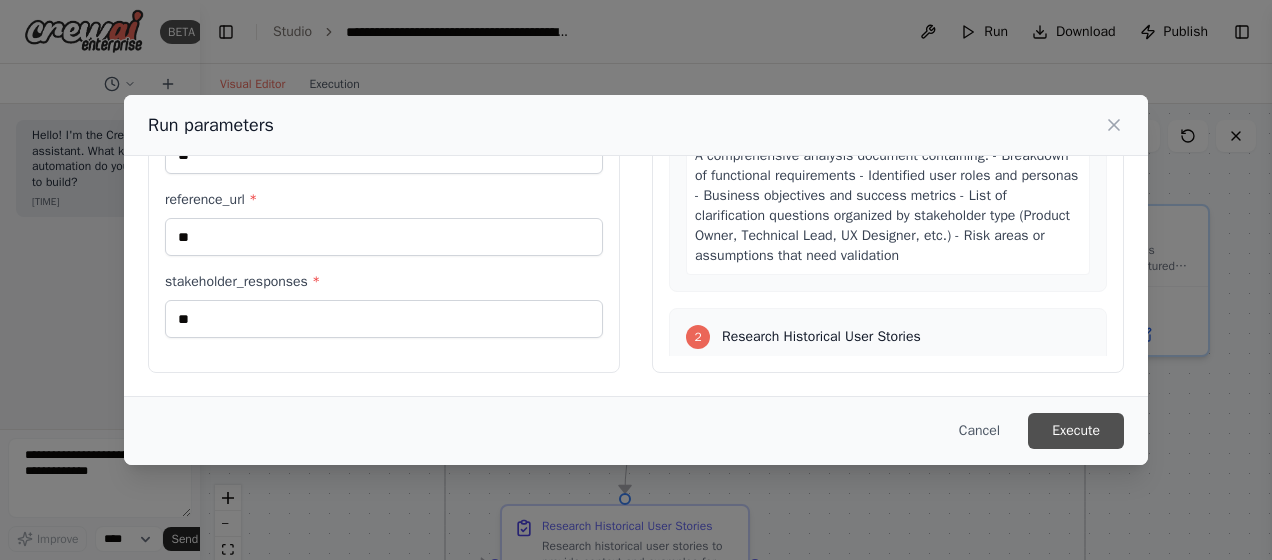 click on "Execute" at bounding box center (1076, 431) 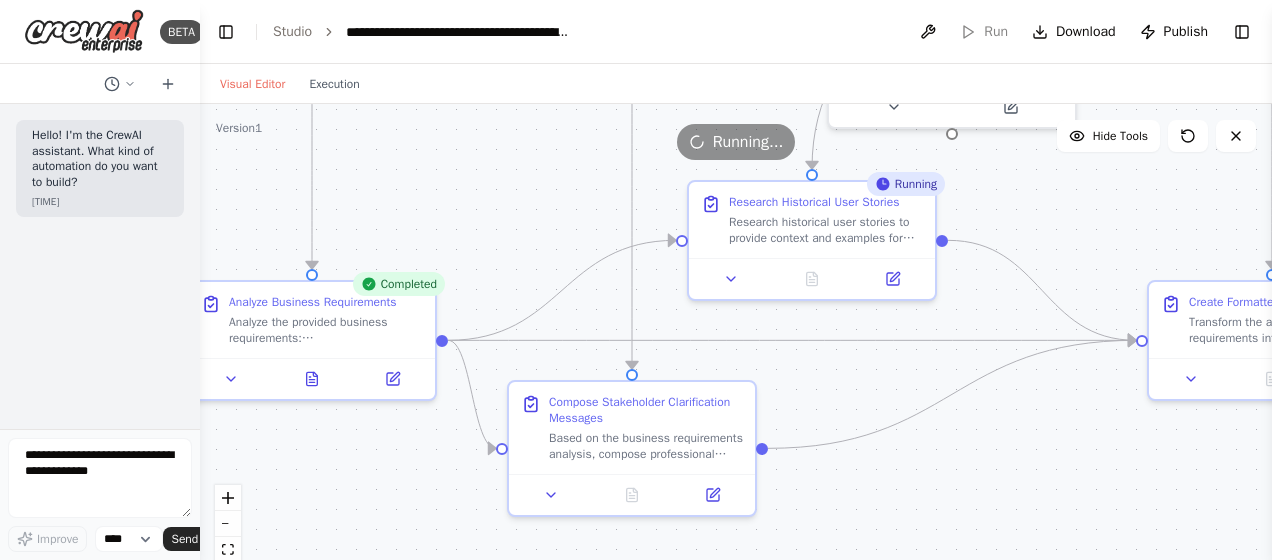drag, startPoint x: 421, startPoint y: 468, endPoint x: 608, endPoint y: 144, distance: 374.09222 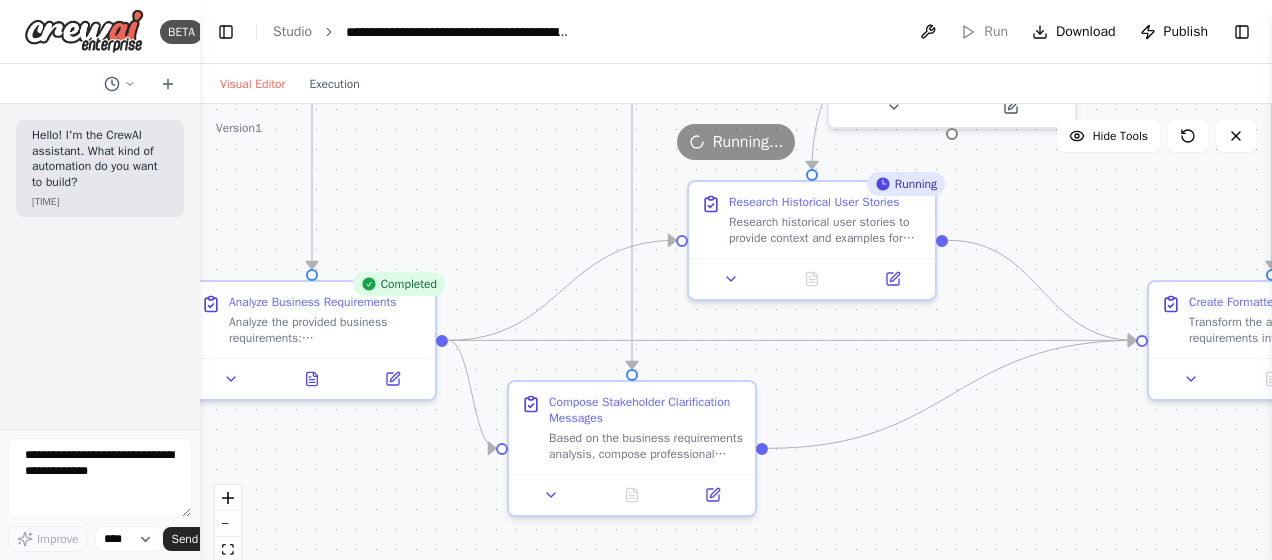 click on "Version  1 Hide Tools
.deletable-edge-delete-btn {
width: 20px;
height: 20px;
border: 0px solid #ffffff;
color: #6b7280;
background-color: #f8fafc;
cursor: pointer;
border-radius: 50%;
font-size: 12px;
padding: 3px;
display: flex;
align-items: center;
justify-content: center;
transition: all 0.2s cubic-bezier(0.4, 0, 0.2, 1);
box-shadow: 0 2px 4px rgba(0, 0, 0, 0.1);
}
.deletable-edge-delete-btn:hover {
background-color: #ef4444;
color: #ffffff;
border-color: #dc2626;
transform: scale(1.1);
box-shadow: 0 4px 12px rgba(239, 68, 68, 0.4);
}
.deletable-edge-delete-btn:active {
transform: scale(0.95);
box-shadow: 0 2px 4px rgba(239, 68, 68, 0.3);
}
Business Requirements Analyst gpt-4o Busy Jira" at bounding box center [736, 354] 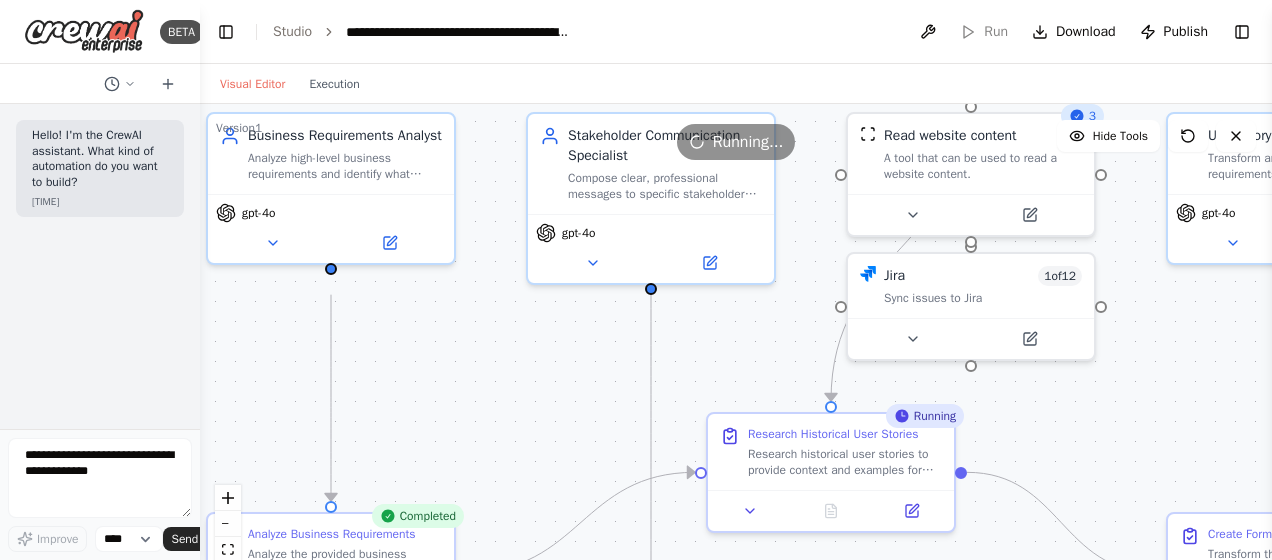 drag, startPoint x: 581, startPoint y: 223, endPoint x: 600, endPoint y: 455, distance: 232.77672 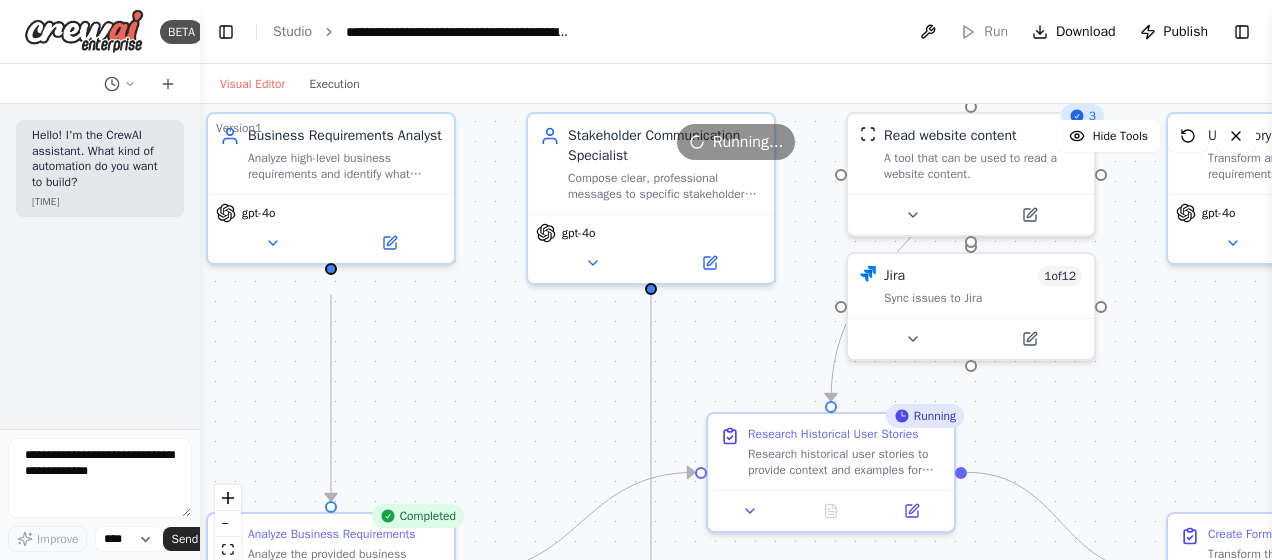 click on ".deletable-edge-delete-btn {
width: 20px;
height: 20px;
border: 0px solid #ffffff;
color: #6b7280;
background-color: #f8fafc;
cursor: pointer;
border-radius: 50%;
font-size: 12px;
padding: 3px;
display: flex;
align-items: center;
justify-content: center;
transition: all 0.2s cubic-bezier(0.4, 0, 0.2, 1);
box-shadow: 0 2px 4px rgba(0, 0, 0, 0.1);
}
.deletable-edge-delete-btn:hover {
background-color: #ef4444;
color: #ffffff;
border-color: #dc2626;
transform: scale(1.1);
box-shadow: 0 4px 12px rgba(239, 68, 68, 0.4);
}
.deletable-edge-delete-btn:active {
transform: scale(0.95);
box-shadow: 0 2px 4px rgba(239, 68, 68, 0.3);
}
Business Requirements Analyst gpt-4o Busy gpt-4o Jira 1  of  12 3" at bounding box center (736, 354) 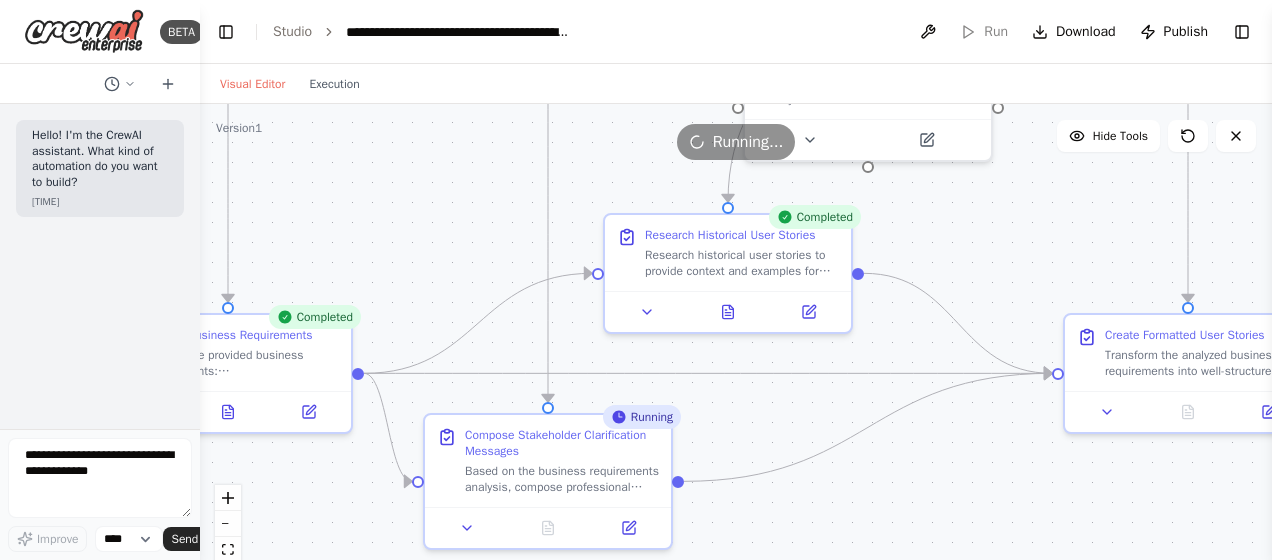 drag, startPoint x: 740, startPoint y: 379, endPoint x: 637, endPoint y: 180, distance: 224.07588 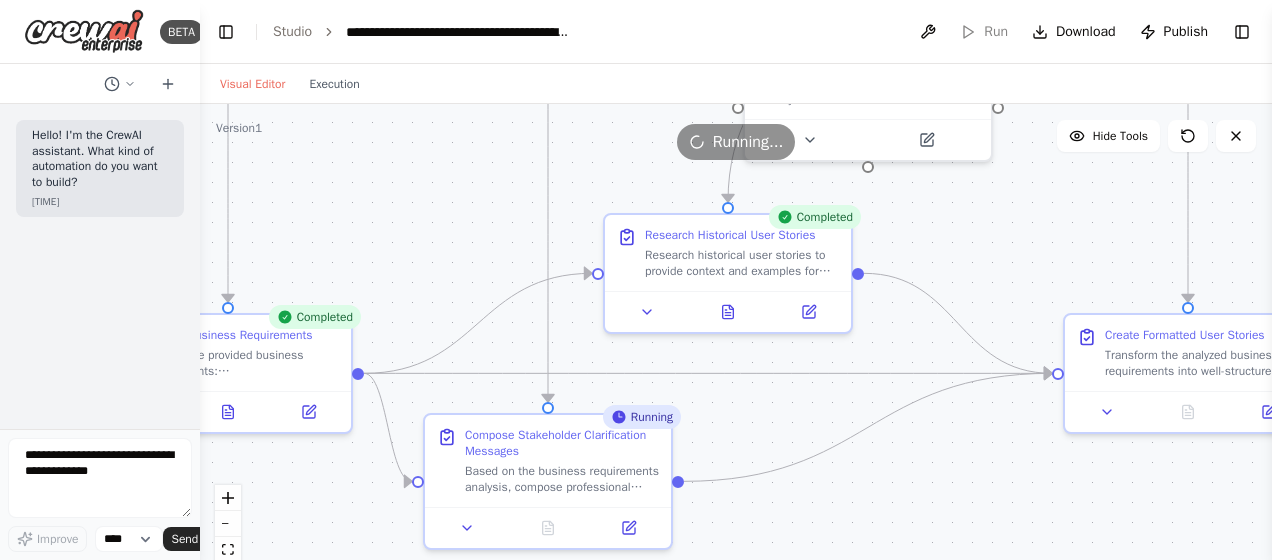 click on ".deletable-edge-delete-btn {
width: 20px;
height: 20px;
border: 0px solid #ffffff;
color: #6b7280;
background-color: #f8fafc;
cursor: pointer;
border-radius: 50%;
font-size: 12px;
padding: 3px;
display: flex;
align-items: center;
justify-content: center;
transition: all 0.2s cubic-bezier(0.4, 0, 0.2, 1);
box-shadow: 0 2px 4px rgba(0, 0, 0, 0.1);
}
.deletable-edge-delete-btn:hover {
background-color: #ef4444;
color: #ffffff;
border-color: #dc2626;
transform: scale(1.1);
box-shadow: 0 4px 12px rgba(239, 68, 68, 0.4);
}
.deletable-edge-delete-btn:active {
transform: scale(0.95);
box-shadow: 0 2px 4px rgba(239, 68, 68, 0.3);
}
Business Requirements Analyst gpt-4o Historical User Story Researcher" at bounding box center [736, 354] 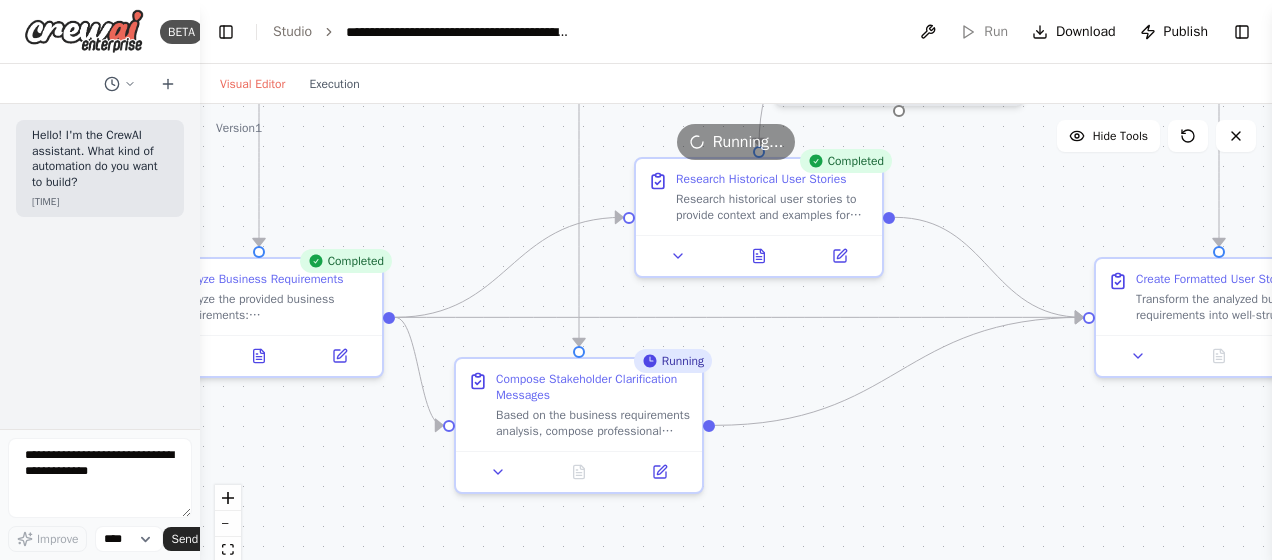 drag, startPoint x: 749, startPoint y: 438, endPoint x: 780, endPoint y: 382, distance: 64.00781 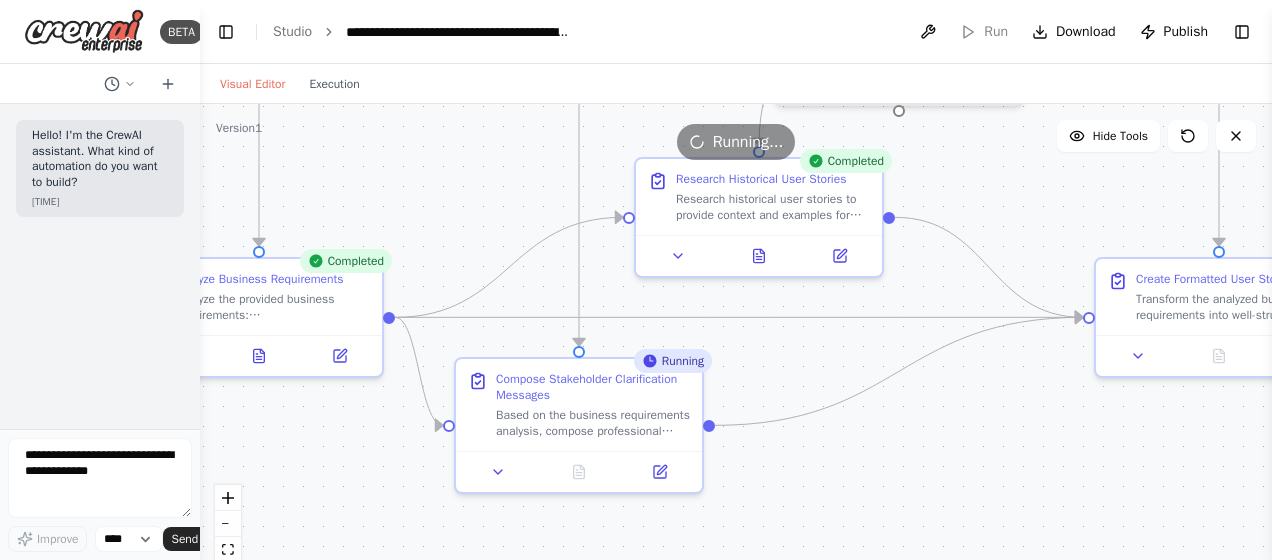 click on ".deletable-edge-delete-btn {
width: 20px;
height: 20px;
border: 0px solid #ffffff;
color: #6b7280;
background-color: #f8fafc;
cursor: pointer;
border-radius: 50%;
font-size: 12px;
padding: 3px;
display: flex;
align-items: center;
justify-content: center;
transition: all 0.2s cubic-bezier(0.4, 0, 0.2, 1);
box-shadow: 0 2px 4px rgba(0, 0, 0, 0.1);
}
.deletable-edge-delete-btn:hover {
background-color: #ef4444;
color: #ffffff;
border-color: #dc2626;
transform: scale(1.1);
box-shadow: 0 4px 12px rgba(239, 68, 68, 0.4);
}
.deletable-edge-delete-btn:active {
transform: scale(0.95);
box-shadow: 0 2px 4px rgba(239, 68, 68, 0.3);
}
Business Requirements Analyst gpt-4o Historical User Story Researcher" at bounding box center [736, 354] 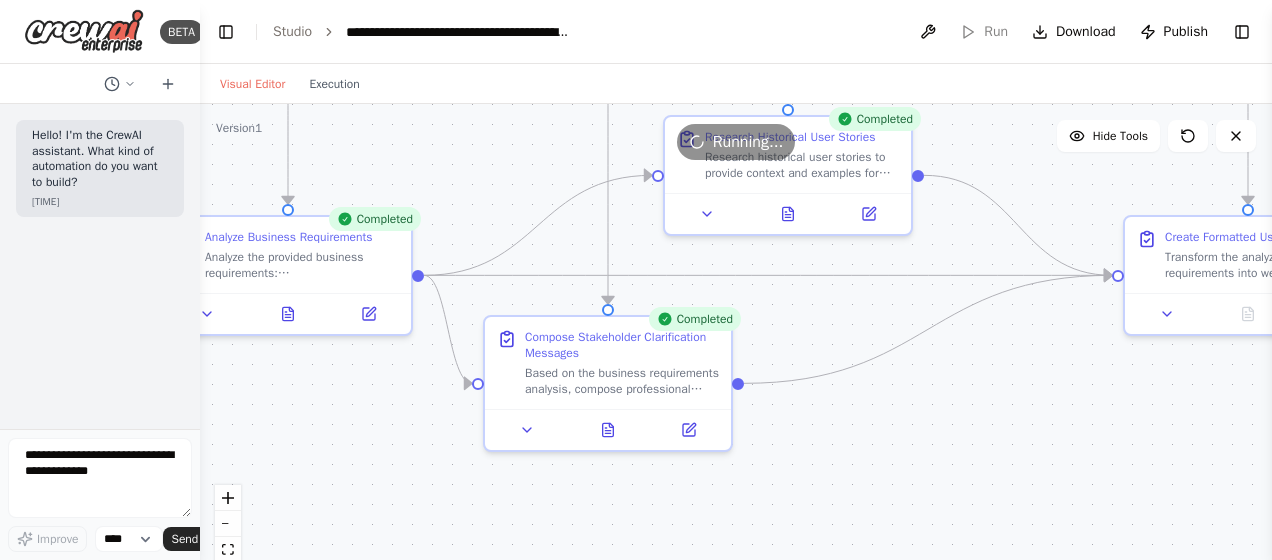 drag, startPoint x: 779, startPoint y: 491, endPoint x: 808, endPoint y: 449, distance: 51.0392 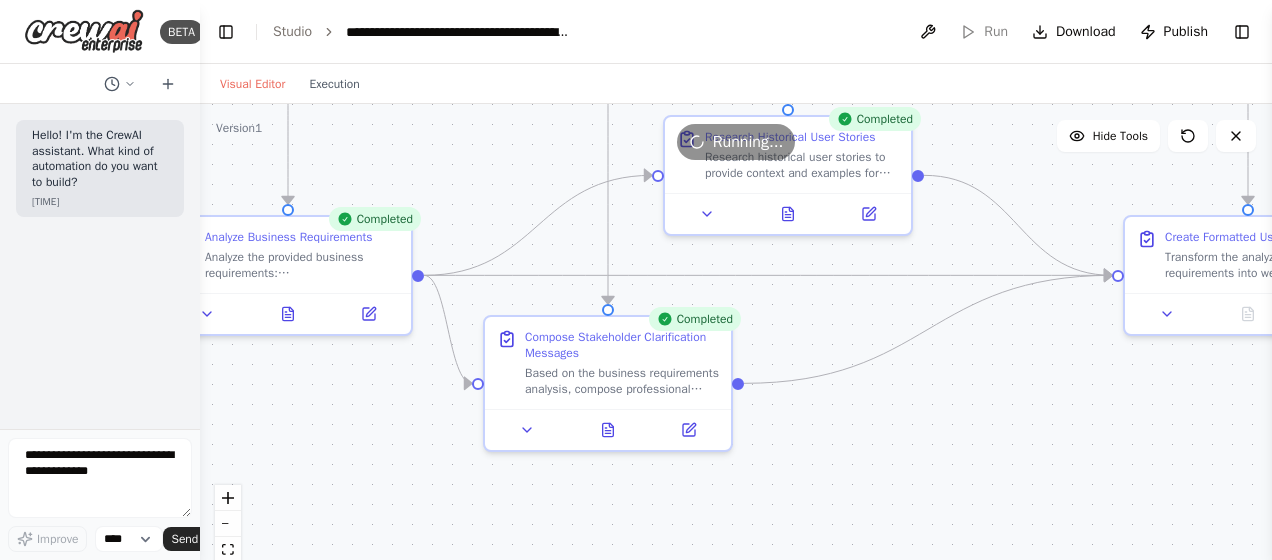 click on ".deletable-edge-delete-btn {
width: 20px;
height: 20px;
border: 0px solid #ffffff;
color: #6b7280;
background-color: #f8fafc;
cursor: pointer;
border-radius: 50%;
font-size: 12px;
padding: 3px;
display: flex;
align-items: center;
justify-content: center;
transition: all 0.2s cubic-bezier(0.4, 0, 0.2, 1);
box-shadow: 0 2px 4px rgba(0, 0, 0, 0.1);
}
.deletable-edge-delete-btn:hover {
background-color: #ef4444;
color: #ffffff;
border-color: #dc2626;
transform: scale(1.1);
box-shadow: 0 4px 12px rgba(239, 68, 68, 0.4);
}
.deletable-edge-delete-btn:active {
transform: scale(0.95);
box-shadow: 0 2px 4px rgba(239, 68, 68, 0.3);
}
Business Requirements Analyst gpt-4o Historical User Story Researcher" at bounding box center (736, 354) 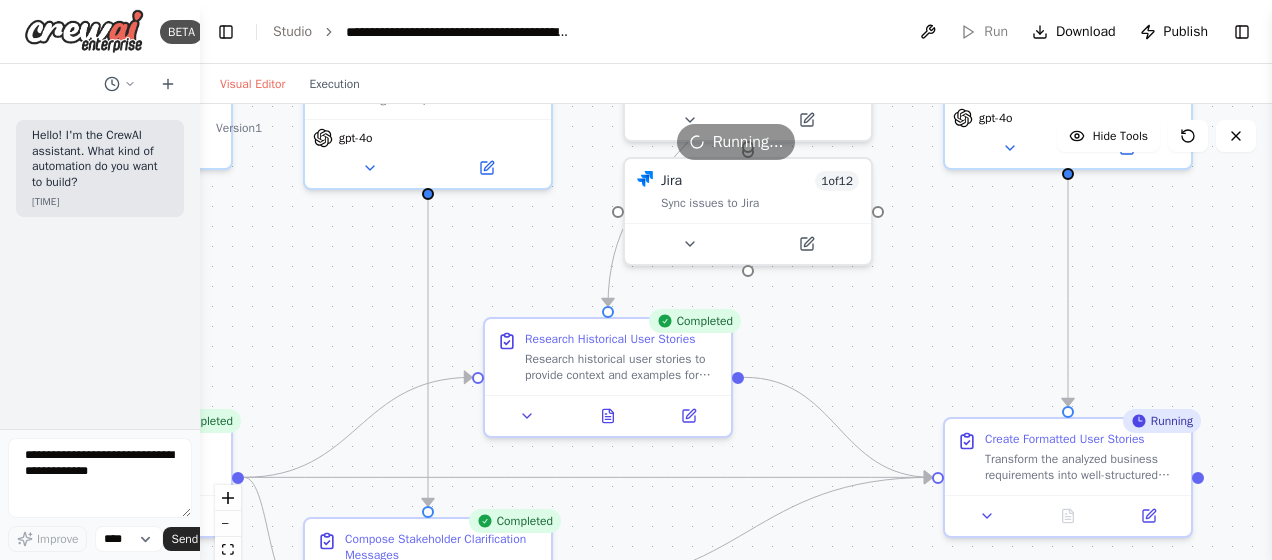 drag, startPoint x: 1030, startPoint y: 342, endPoint x: 850, endPoint y: 544, distance: 270.56238 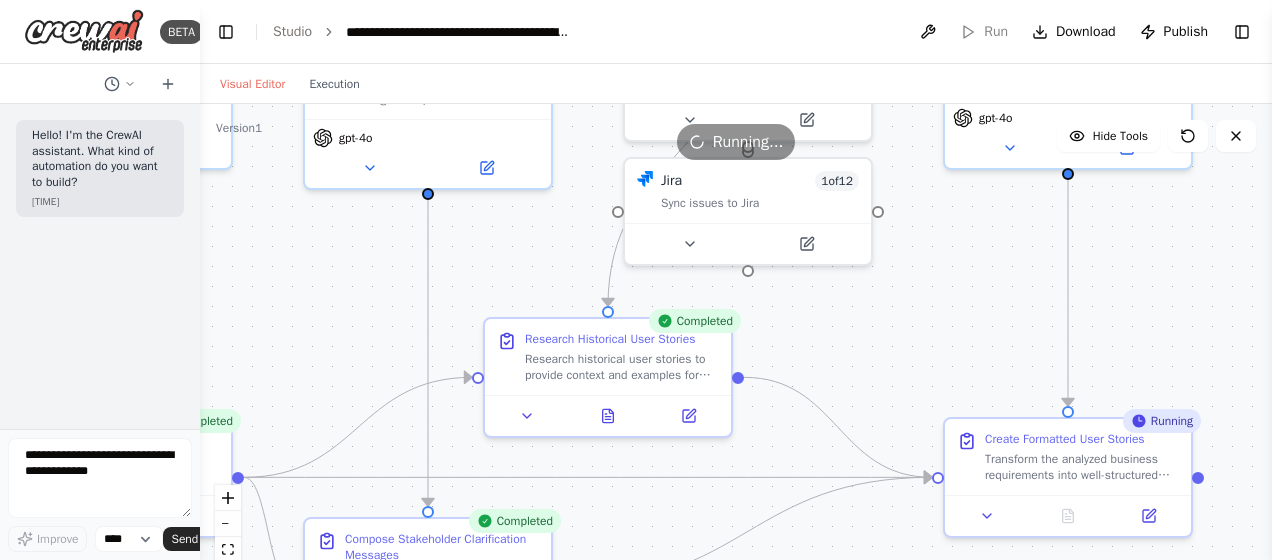 click on ".deletable-edge-delete-btn {
width: 20px;
height: 20px;
border: 0px solid #ffffff;
color: #6b7280;
background-color: #f8fafc;
cursor: pointer;
border-radius: 50%;
font-size: 12px;
padding: 3px;
display: flex;
align-items: center;
justify-content: center;
transition: all 0.2s cubic-bezier(0.4, 0, 0.2, 1);
box-shadow: 0 2px 4px rgba(0, 0, 0, 0.1);
}
.deletable-edge-delete-btn:hover {
background-color: #ef4444;
color: #ffffff;
border-color: #dc2626;
transform: scale(1.1);
box-shadow: 0 4px 12px rgba(239, 68, 68, 0.4);
}
.deletable-edge-delete-btn:active {
transform: scale(0.95);
box-shadow: 0 2px 4px rgba(239, 68, 68, 0.3);
}
Business Requirements Analyst gpt-4o Historical User Story Researcher" at bounding box center [736, 354] 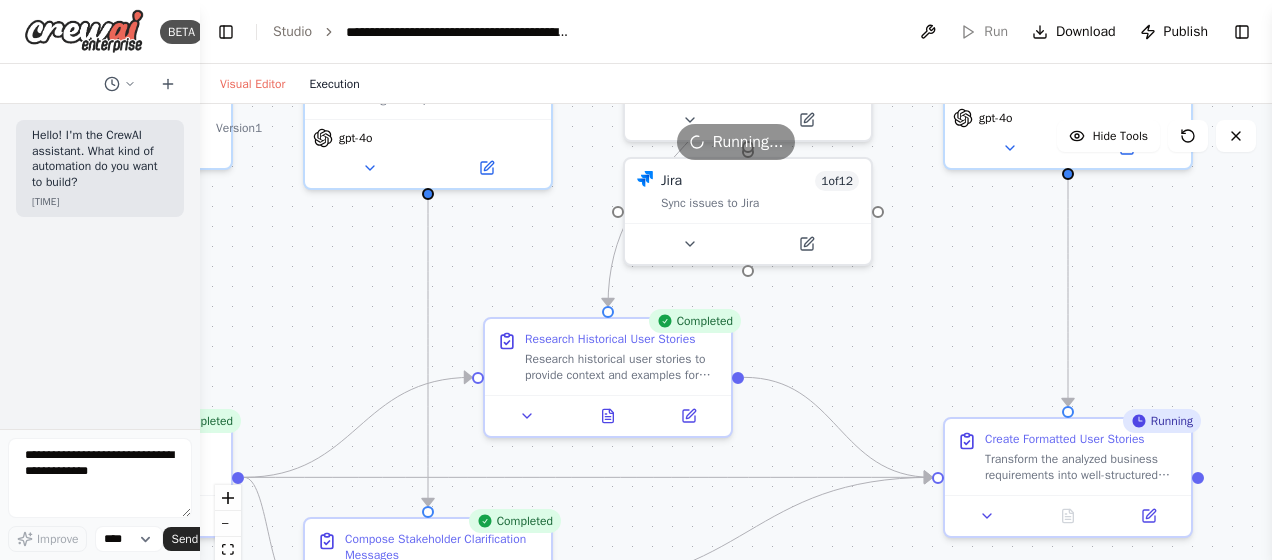click on "Execution" at bounding box center [334, 84] 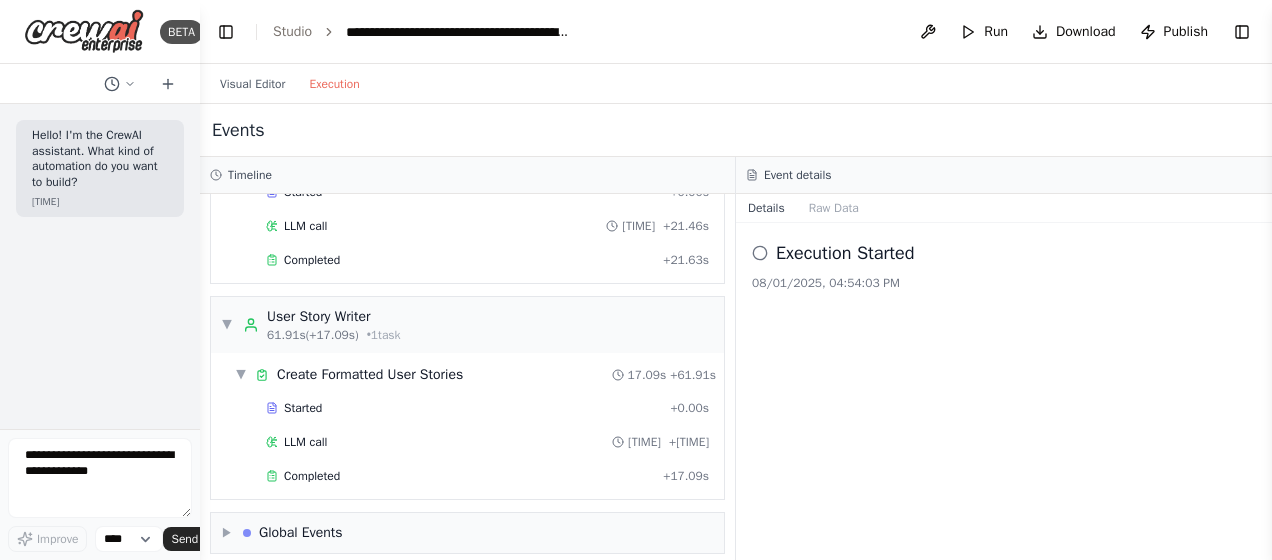 scroll, scrollTop: 536, scrollLeft: 0, axis: vertical 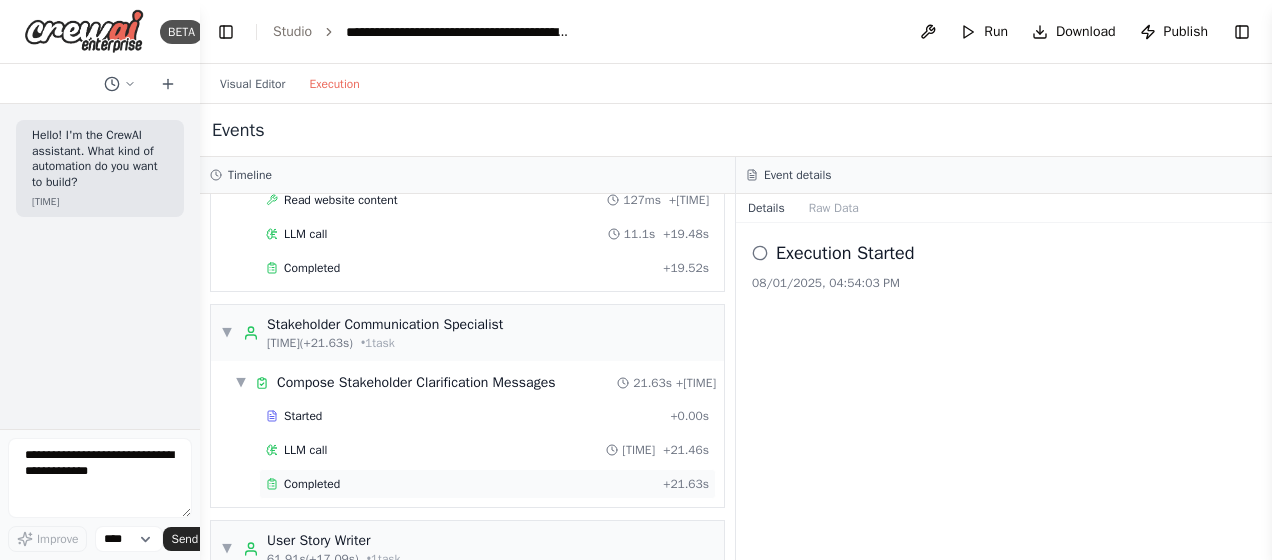 click on "Completed" at bounding box center [312, 484] 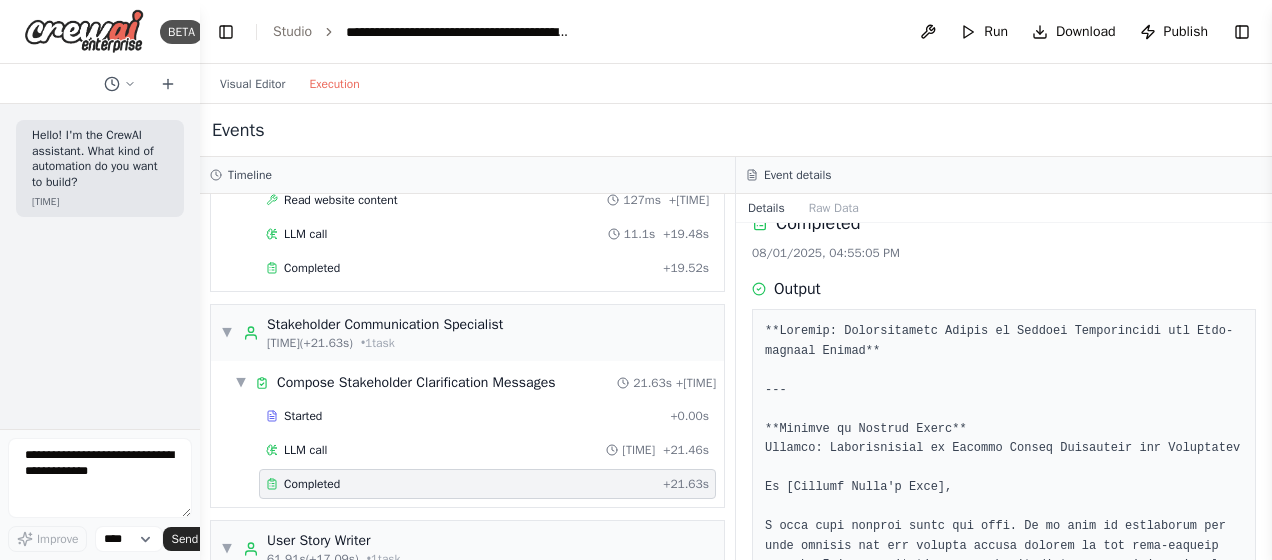 scroll, scrollTop: 0, scrollLeft: 0, axis: both 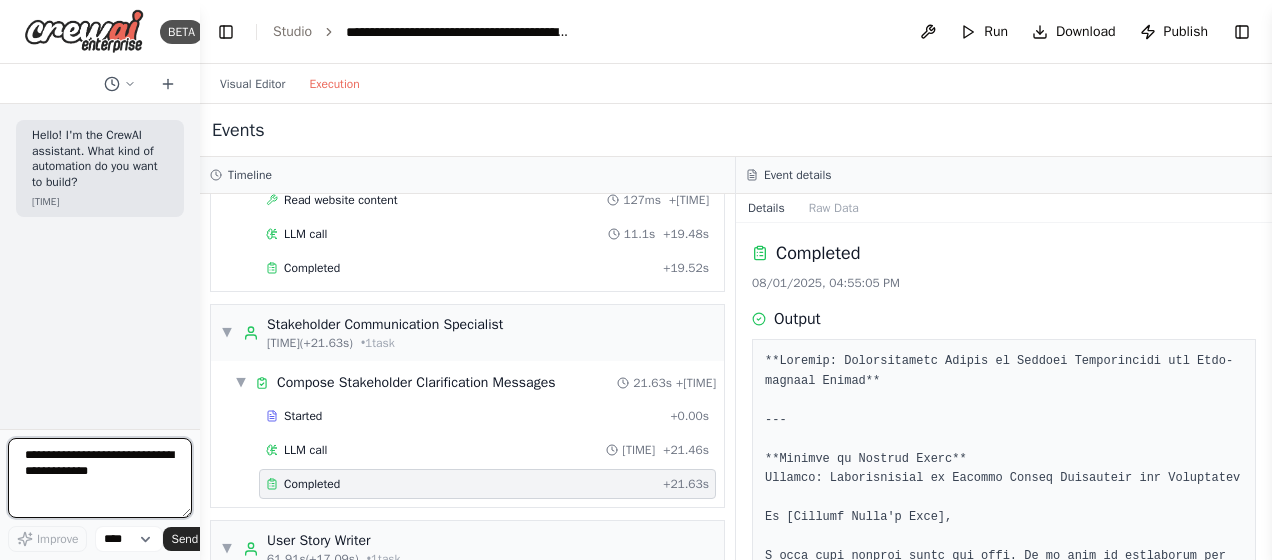 click at bounding box center (100, 478) 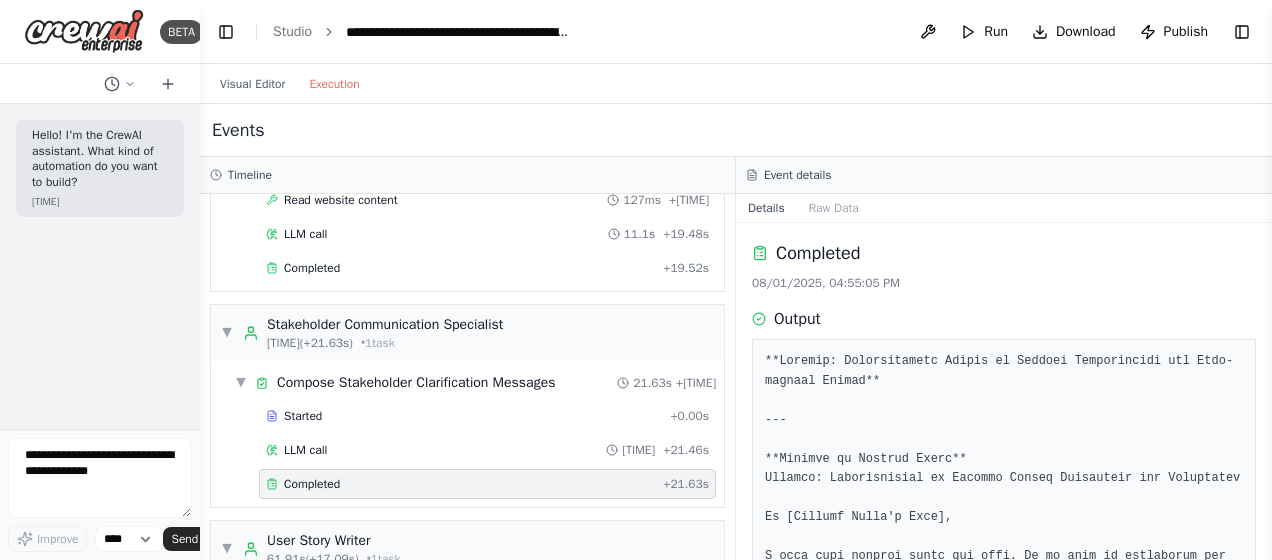 click on "Hello! I'm the CrewAI assistant. What kind of automation do you want to build? 04:50 PM" at bounding box center [100, 266] 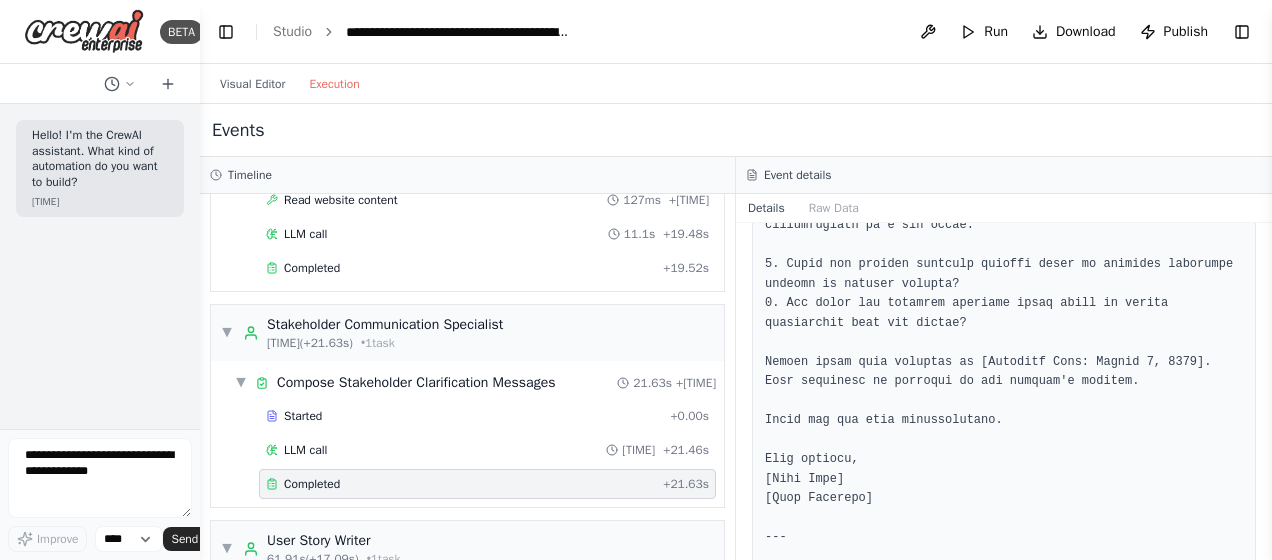 scroll, scrollTop: 2974, scrollLeft: 0, axis: vertical 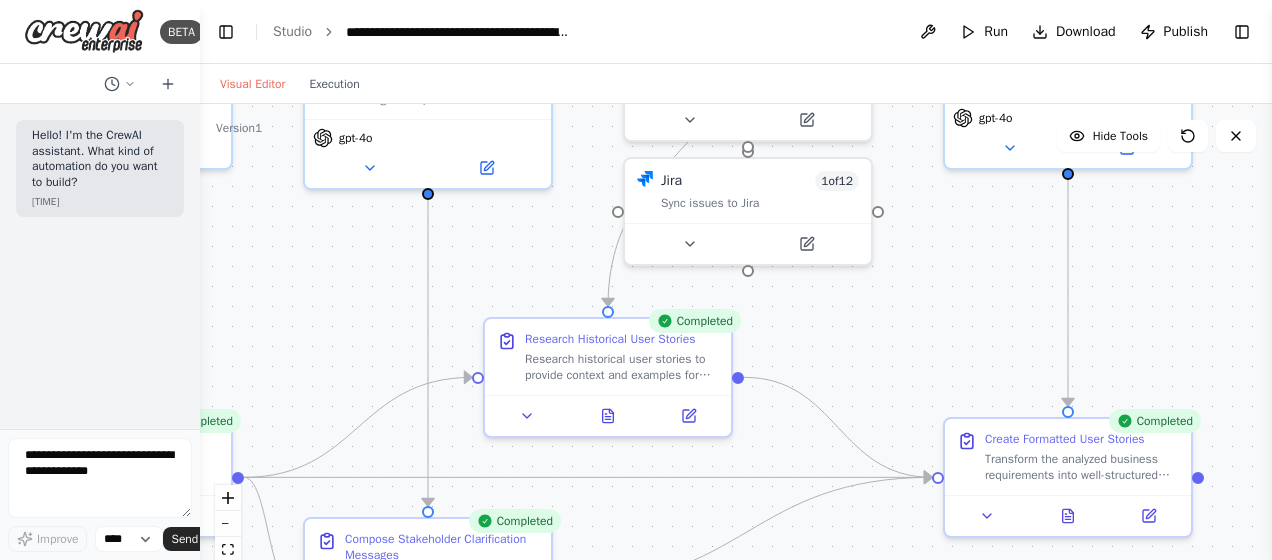 click on "Visual Editor" at bounding box center [252, 84] 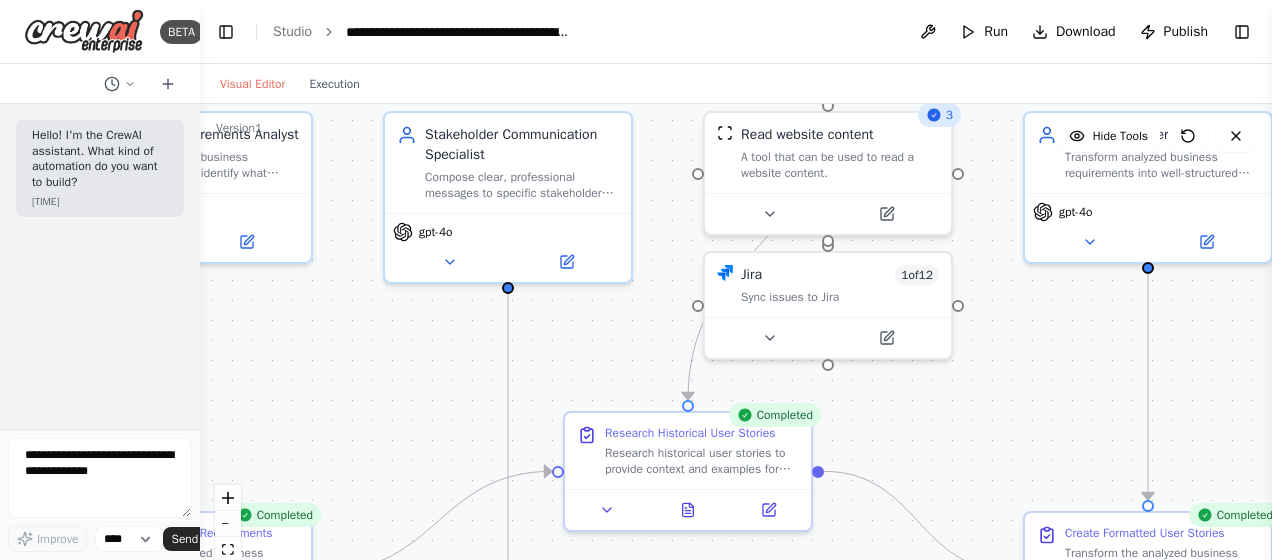 drag, startPoint x: 898, startPoint y: 342, endPoint x: 978, endPoint y: 436, distance: 123.4342 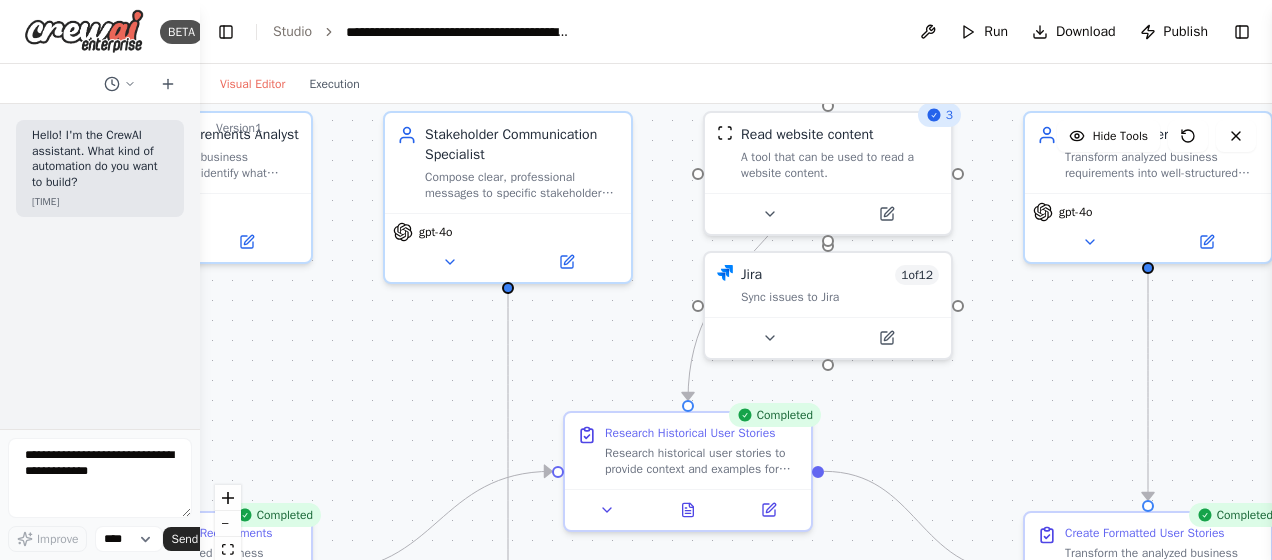 click on ".deletable-edge-delete-btn {
width: 20px;
height: 20px;
border: 0px solid #ffffff;
color: #6b7280;
background-color: #f8fafc;
cursor: pointer;
border-radius: 50%;
font-size: 12px;
padding: 3px;
display: flex;
align-items: center;
justify-content: center;
transition: all 0.2s cubic-bezier(0.4, 0, 0.2, 1);
box-shadow: 0 2px 4px rgba(0, 0, 0, 0.1);
}
.deletable-edge-delete-btn:hover {
background-color: #ef4444;
color: #ffffff;
border-color: #dc2626;
transform: scale(1.1);
box-shadow: 0 4px 12px rgba(239, 68, 68, 0.4);
}
.deletable-edge-delete-btn:active {
transform: scale(0.95);
box-shadow: 0 2px 4px rgba(239, 68, 68, 0.3);
}
Business Requirements Analyst gpt-4o Historical User Story Researcher" at bounding box center [736, 354] 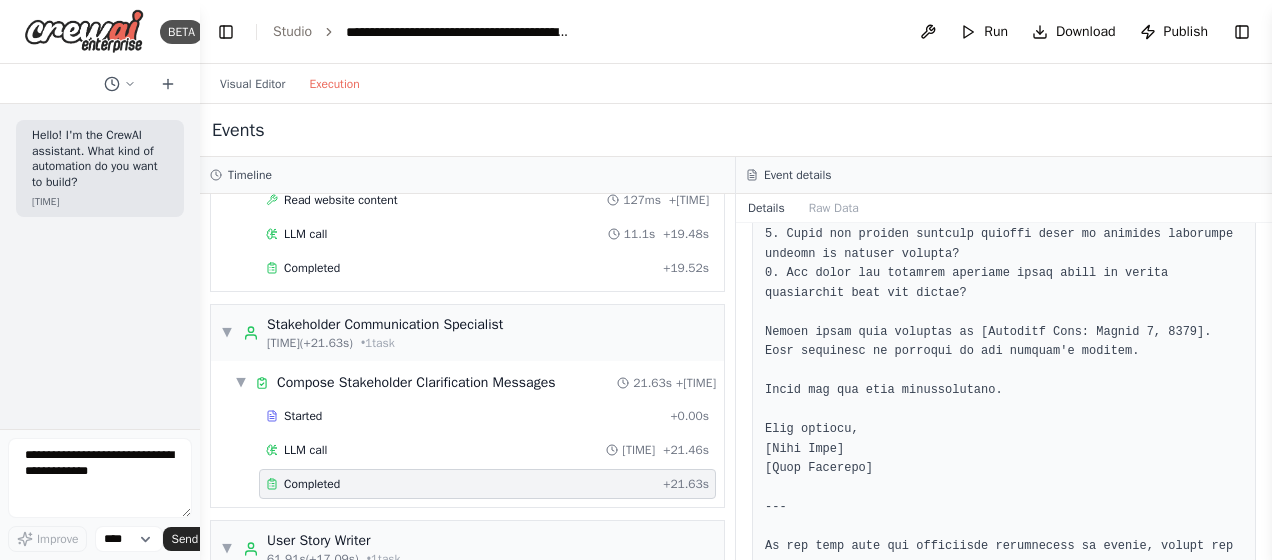 click on "Execution" at bounding box center [334, 84] 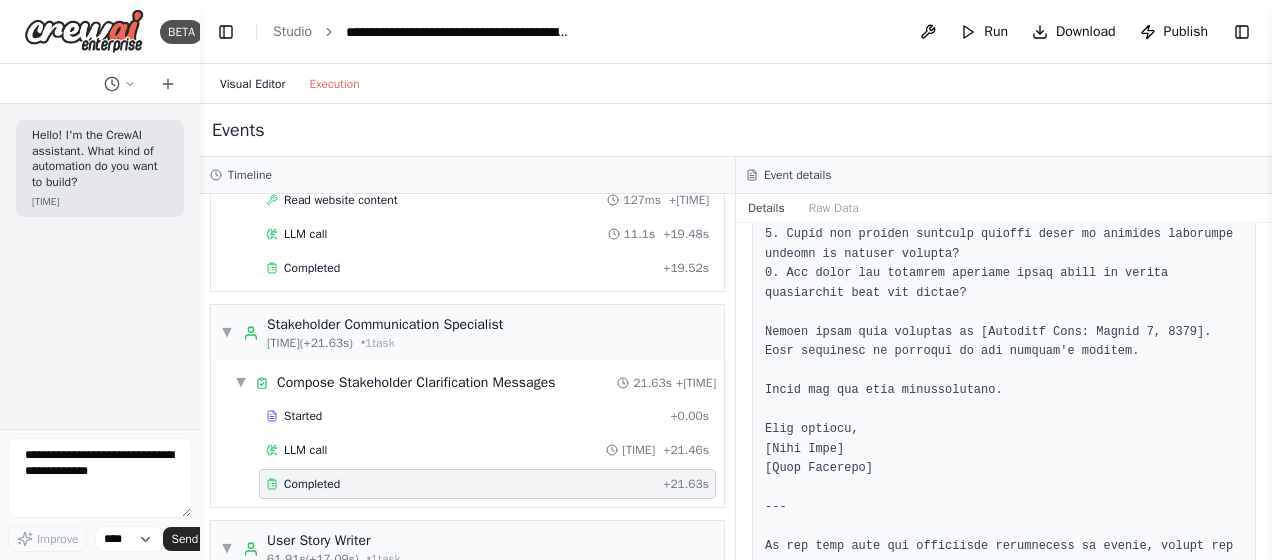 click on "Visual Editor" at bounding box center (252, 84) 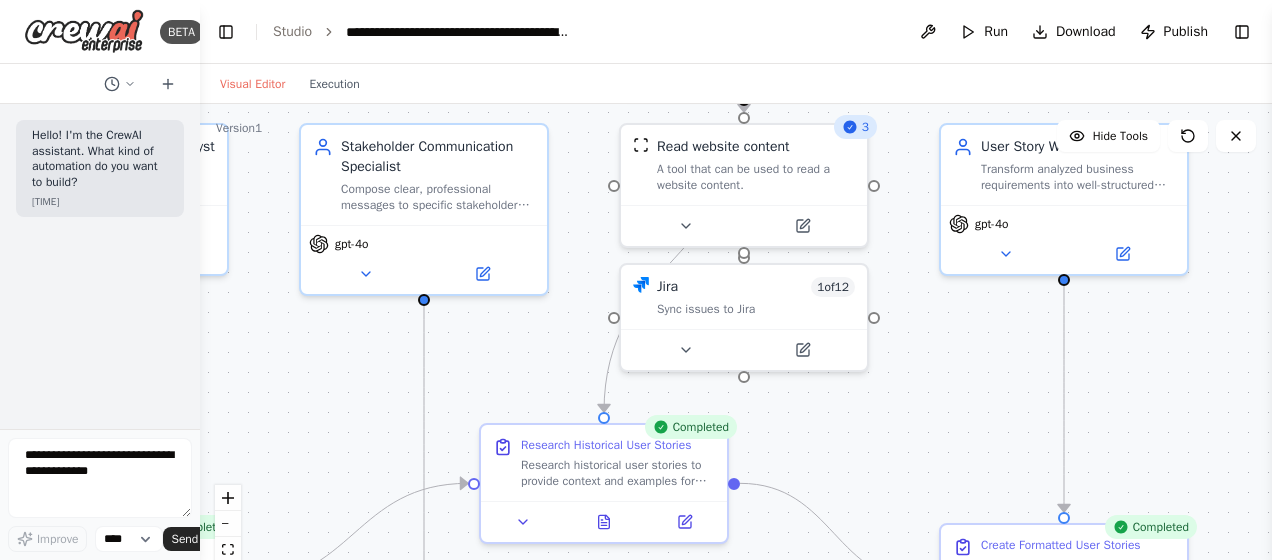 drag, startPoint x: 1042, startPoint y: 315, endPoint x: 958, endPoint y: 327, distance: 84.85281 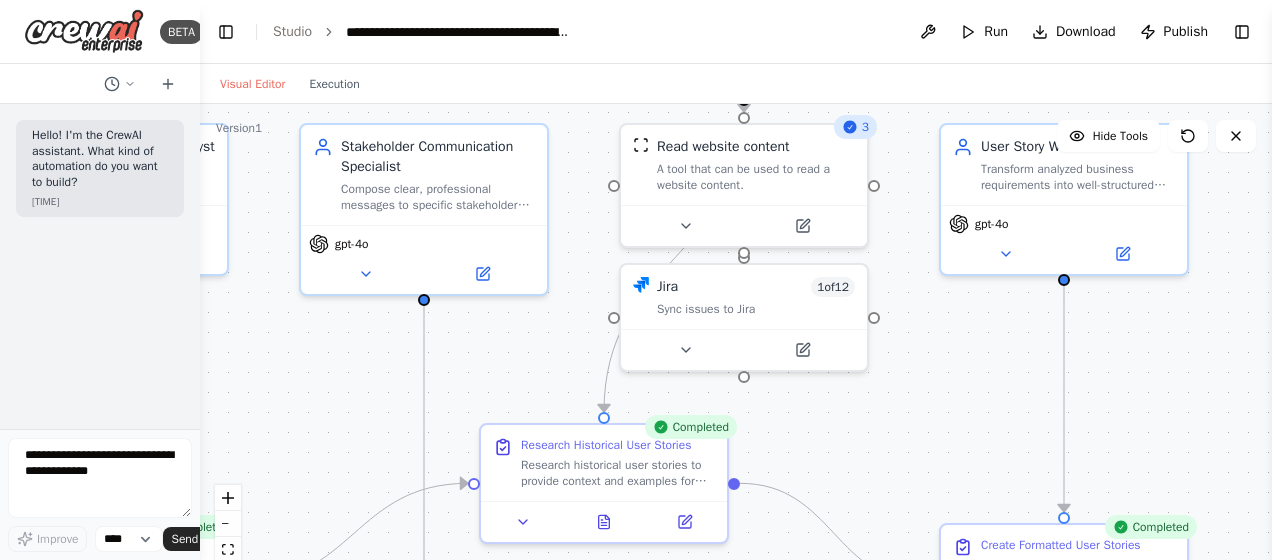 click on ".deletable-edge-delete-btn {
width: 20px;
height: 20px;
border: 0px solid #ffffff;
color: #6b7280;
background-color: #f8fafc;
cursor: pointer;
border-radius: 50%;
font-size: 12px;
padding: 3px;
display: flex;
align-items: center;
justify-content: center;
transition: all 0.2s cubic-bezier(0.4, 0, 0.2, 1);
box-shadow: 0 2px 4px rgba(0, 0, 0, 0.1);
}
.deletable-edge-delete-btn:hover {
background-color: #ef4444;
color: #ffffff;
border-color: #dc2626;
transform: scale(1.1);
box-shadow: 0 4px 12px rgba(239, 68, 68, 0.4);
}
.deletable-edge-delete-btn:active {
transform: scale(0.95);
box-shadow: 0 2px 4px rgba(239, 68, 68, 0.3);
}
Business Requirements Analyst gpt-4o Historical User Story Researcher" at bounding box center (736, 354) 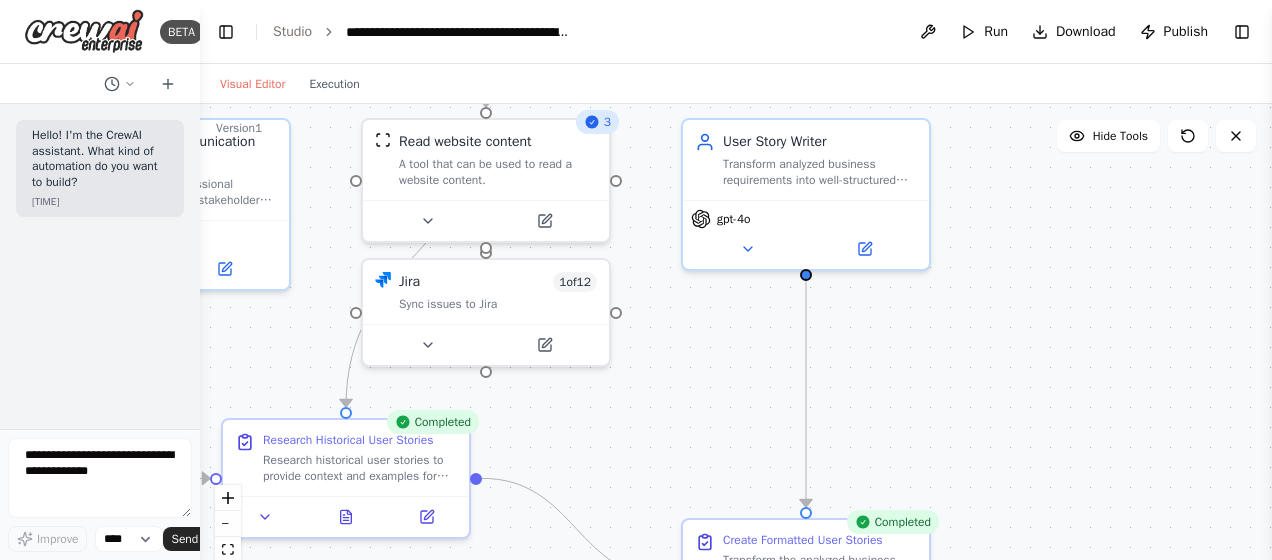 drag, startPoint x: 958, startPoint y: 327, endPoint x: 693, endPoint y: 325, distance: 265.00754 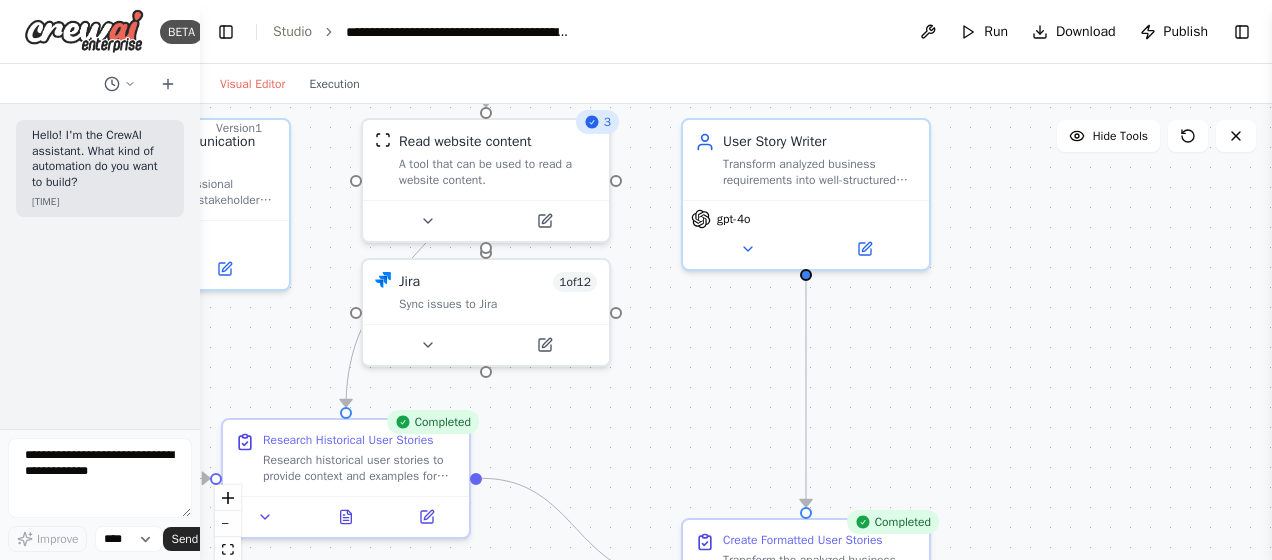 click on ".deletable-edge-delete-btn {
width: 20px;
height: 20px;
border: 0px solid #ffffff;
color: #6b7280;
background-color: #f8fafc;
cursor: pointer;
border-radius: 50%;
font-size: 12px;
padding: 3px;
display: flex;
align-items: center;
justify-content: center;
transition: all 0.2s cubic-bezier(0.4, 0, 0.2, 1);
box-shadow: 0 2px 4px rgba(0, 0, 0, 0.1);
}
.deletable-edge-delete-btn:hover {
background-color: #ef4444;
color: #ffffff;
border-color: #dc2626;
transform: scale(1.1);
box-shadow: 0 4px 12px rgba(239, 68, 68, 0.4);
}
.deletable-edge-delete-btn:active {
transform: scale(0.95);
box-shadow: 0 2px 4px rgba(239, 68, 68, 0.3);
}
Business Requirements Analyst gpt-4o Historical User Story Researcher" at bounding box center (736, 354) 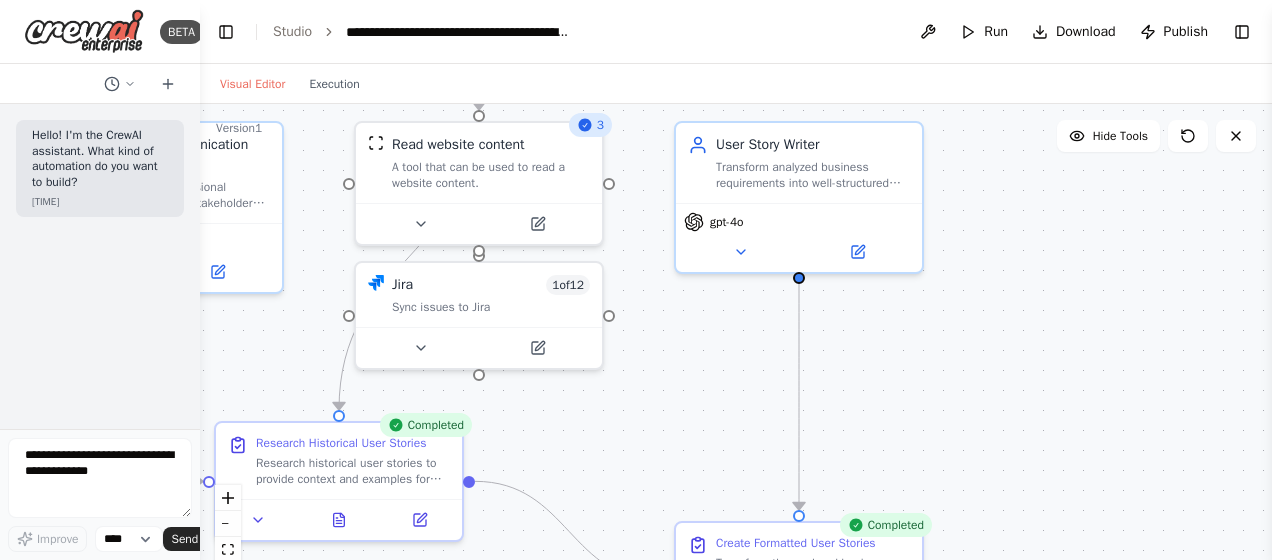 click on ".deletable-edge-delete-btn {
width: 20px;
height: 20px;
border: 0px solid #ffffff;
color: #6b7280;
background-color: #f8fafc;
cursor: pointer;
border-radius: 50%;
font-size: 12px;
padding: 3px;
display: flex;
align-items: center;
justify-content: center;
transition: all 0.2s cubic-bezier(0.4, 0, 0.2, 1);
box-shadow: 0 2px 4px rgba(0, 0, 0, 0.1);
}
.deletable-edge-delete-btn:hover {
background-color: #ef4444;
color: #ffffff;
border-color: #dc2626;
transform: scale(1.1);
box-shadow: 0 4px 12px rgba(239, 68, 68, 0.4);
}
.deletable-edge-delete-btn:active {
transform: scale(0.95);
box-shadow: 0 2px 4px rgba(239, 68, 68, 0.3);
}
Business Requirements Analyst gpt-4o Historical User Story Researcher" at bounding box center (736, 354) 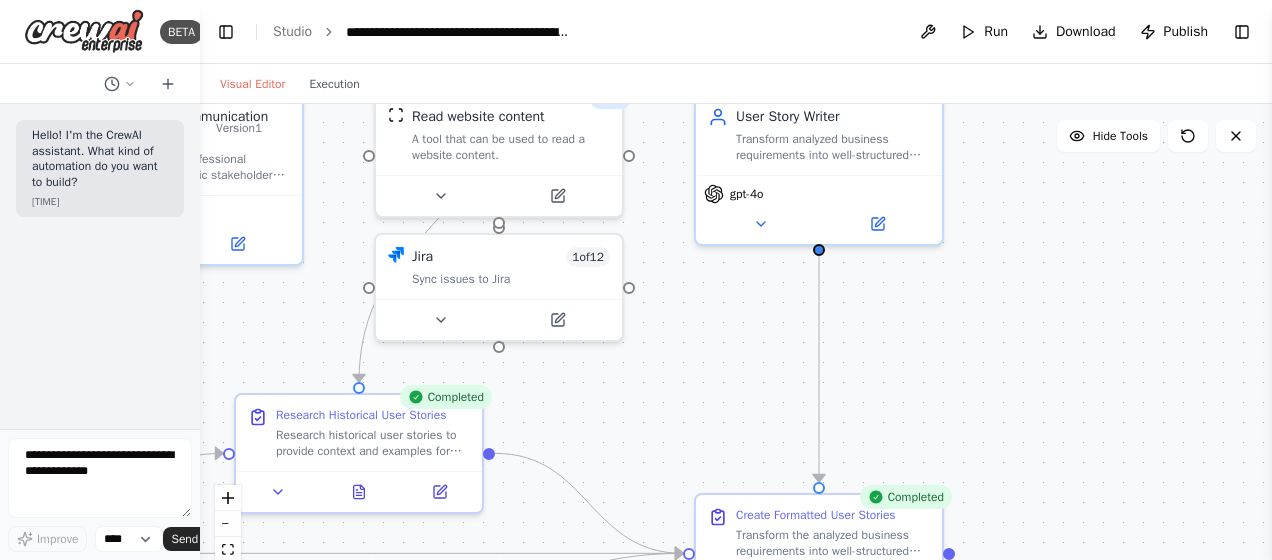 drag, startPoint x: 1030, startPoint y: 354, endPoint x: 1049, endPoint y: 330, distance: 30.610456 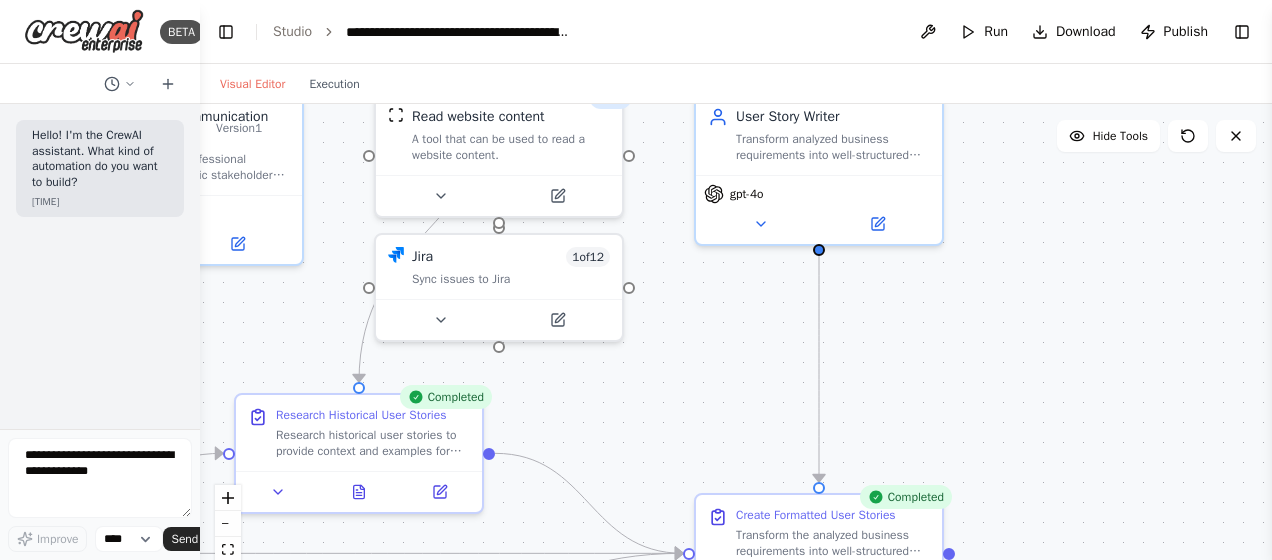 click on ".deletable-edge-delete-btn {
width: 20px;
height: 20px;
border: 0px solid #ffffff;
color: #6b7280;
background-color: #f8fafc;
cursor: pointer;
border-radius: 50%;
font-size: 12px;
padding: 3px;
display: flex;
align-items: center;
justify-content: center;
transition: all 0.2s cubic-bezier(0.4, 0, 0.2, 1);
box-shadow: 0 2px 4px rgba(0, 0, 0, 0.1);
}
.deletable-edge-delete-btn:hover {
background-color: #ef4444;
color: #ffffff;
border-color: #dc2626;
transform: scale(1.1);
box-shadow: 0 4px 12px rgba(239, 68, 68, 0.4);
}
.deletable-edge-delete-btn:active {
transform: scale(0.95);
box-shadow: 0 2px 4px rgba(239, 68, 68, 0.3);
}
Business Requirements Analyst gpt-4o Historical User Story Researcher" at bounding box center (736, 354) 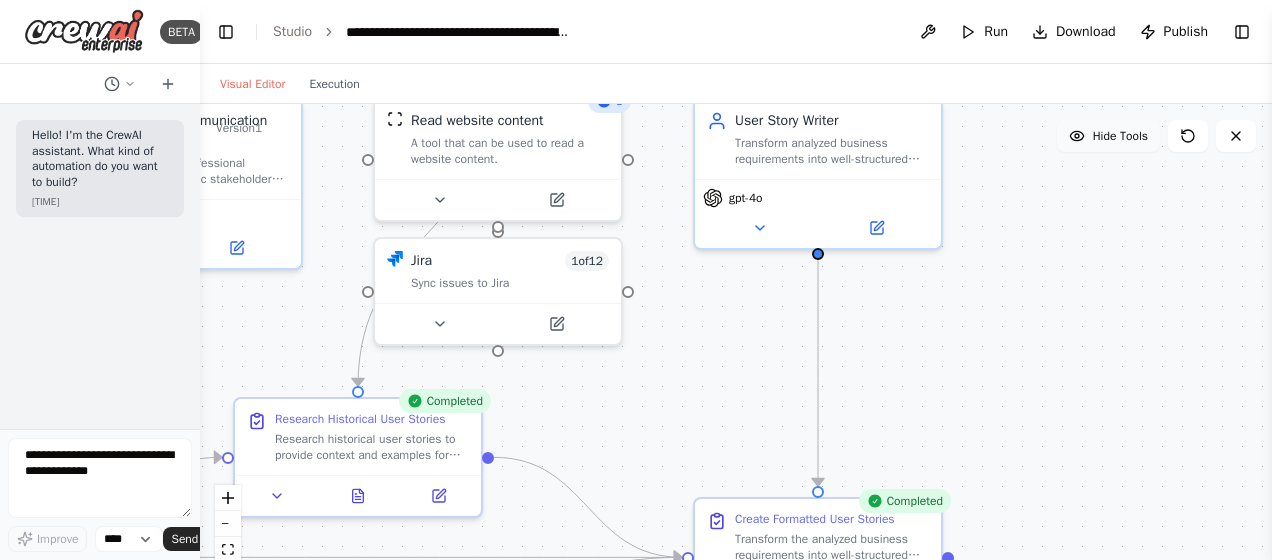 click on "Hide Tools" at bounding box center [1120, 136] 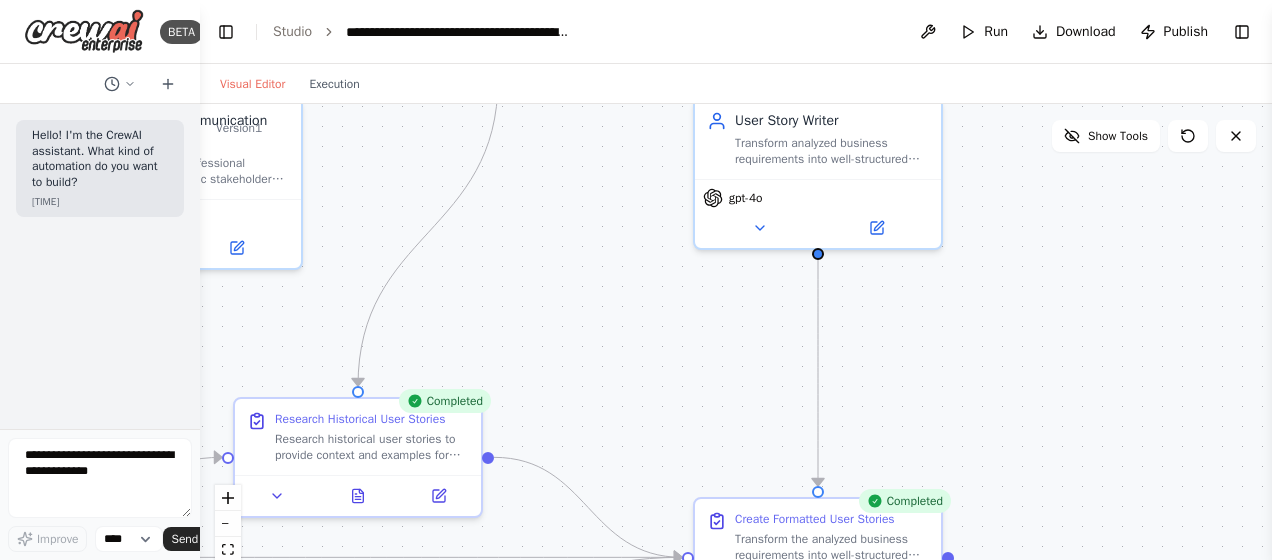 click on ".deletable-edge-delete-btn {
width: 20px;
height: 20px;
border: 0px solid #ffffff;
color: #6b7280;
background-color: #f8fafc;
cursor: pointer;
border-radius: 50%;
font-size: 12px;
padding: 3px;
display: flex;
align-items: center;
justify-content: center;
transition: all 0.2s cubic-bezier(0.4, 0, 0.2, 1);
box-shadow: 0 2px 4px rgba(0, 0, 0, 0.1);
}
.deletable-edge-delete-btn:hover {
background-color: #ef4444;
color: #ffffff;
border-color: #dc2626;
transform: scale(1.1);
box-shadow: 0 4px 12px rgba(239, 68, 68, 0.4);
}
.deletable-edge-delete-btn:active {
transform: scale(0.95);
box-shadow: 0 2px 4px rgba(239, 68, 68, 0.3);
}
Business Requirements Analyst gpt-4o Historical User Story Researcher" at bounding box center [736, 354] 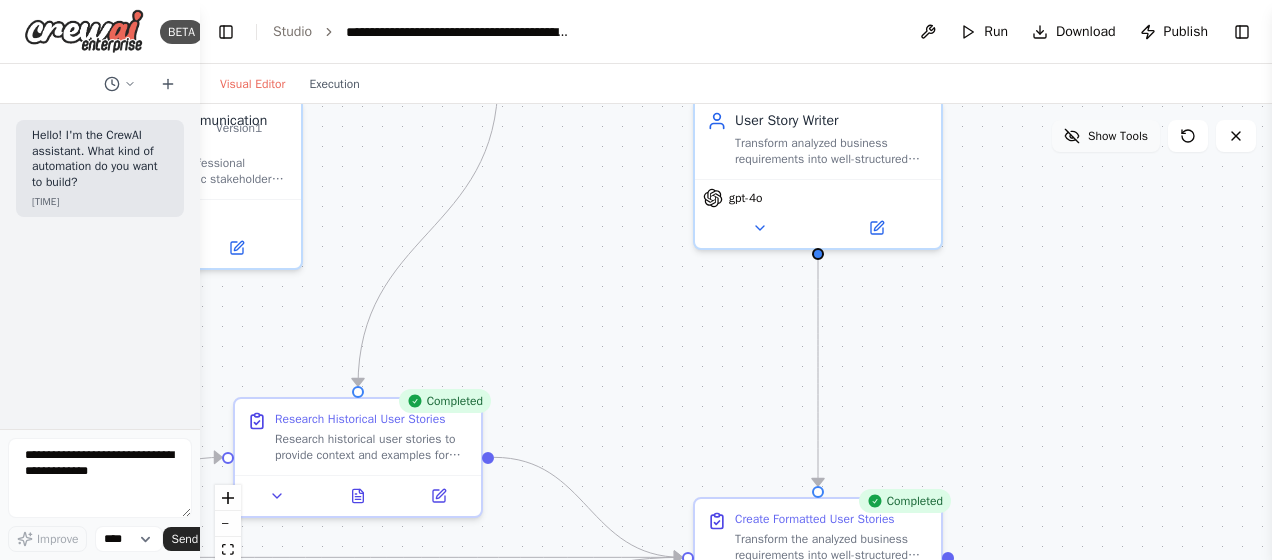 click 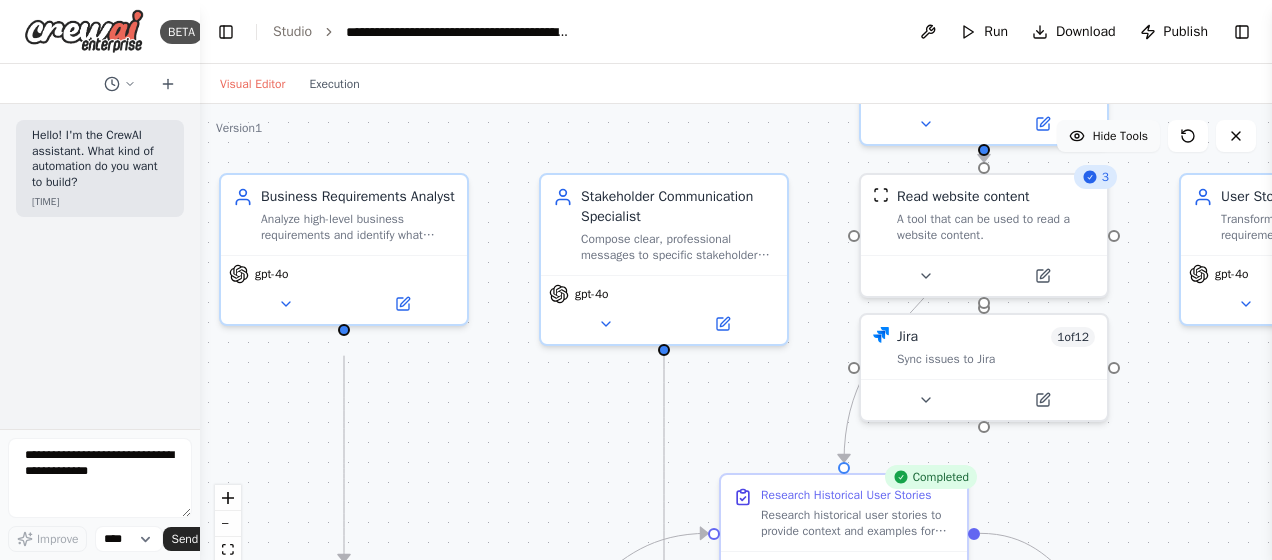 drag, startPoint x: 1062, startPoint y: 248, endPoint x: 1548, endPoint y: 324, distance: 491.9065 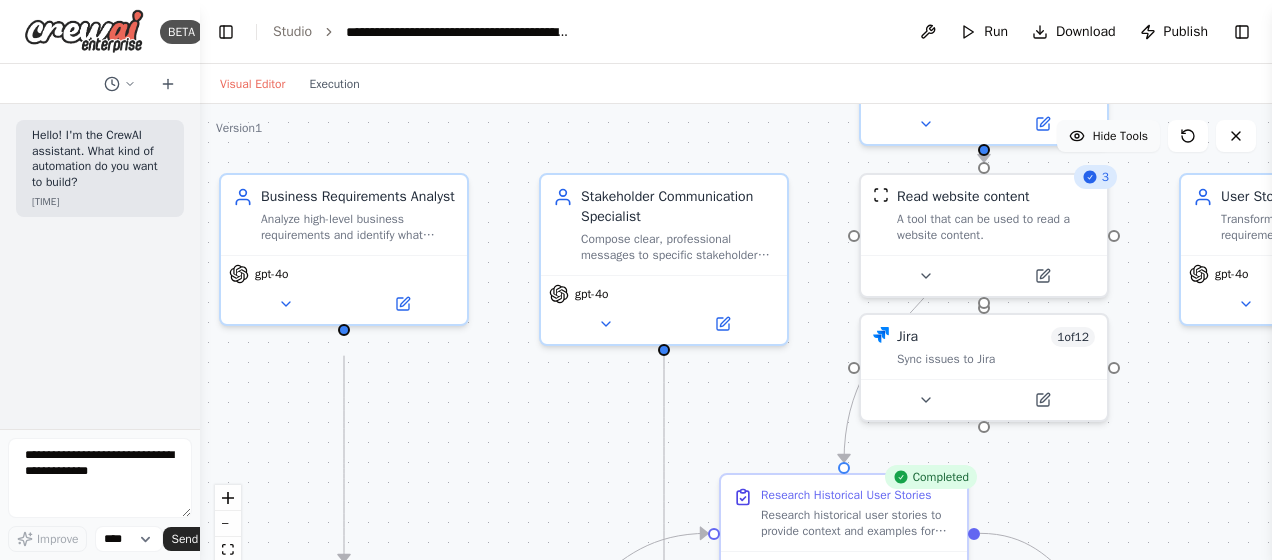 click on "**********" at bounding box center (636, 280) 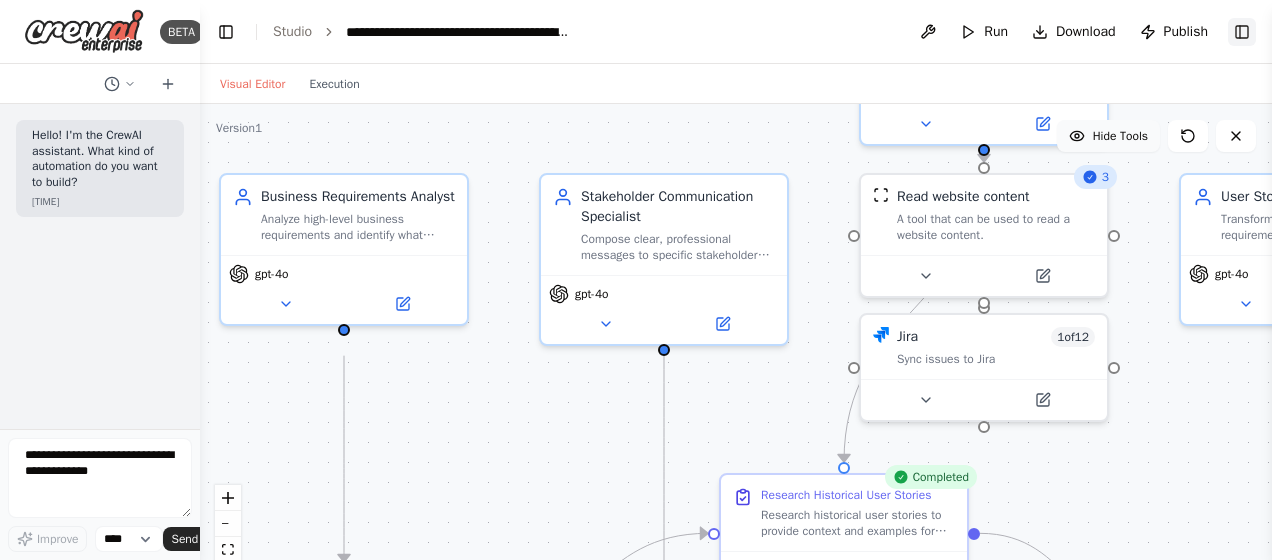 click on "Toggle Right Sidebar" at bounding box center (1242, 32) 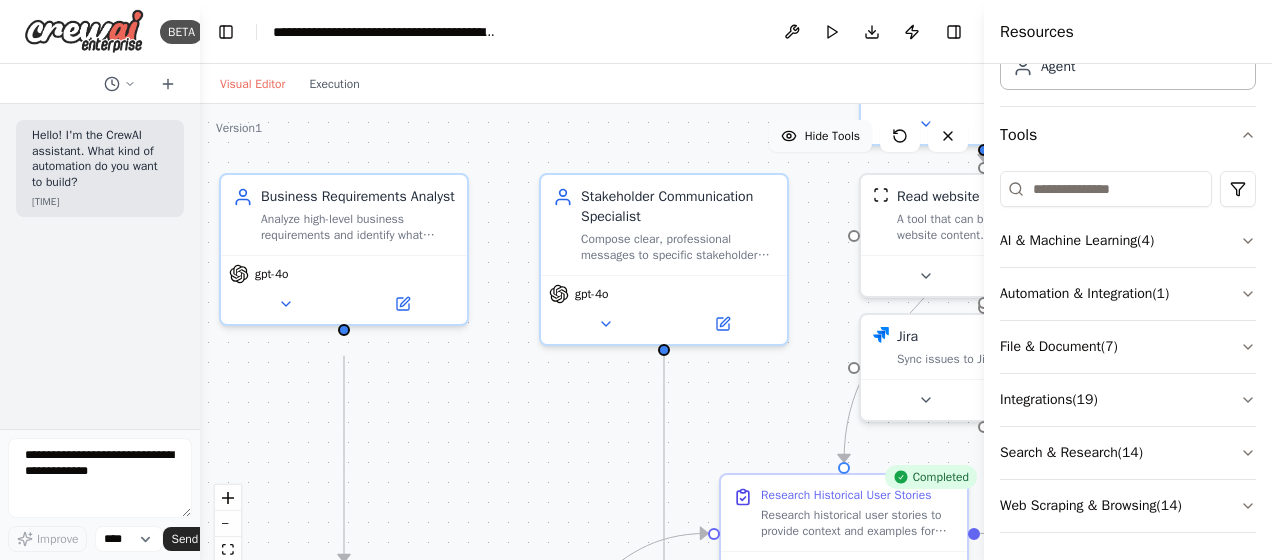 scroll, scrollTop: 147, scrollLeft: 0, axis: vertical 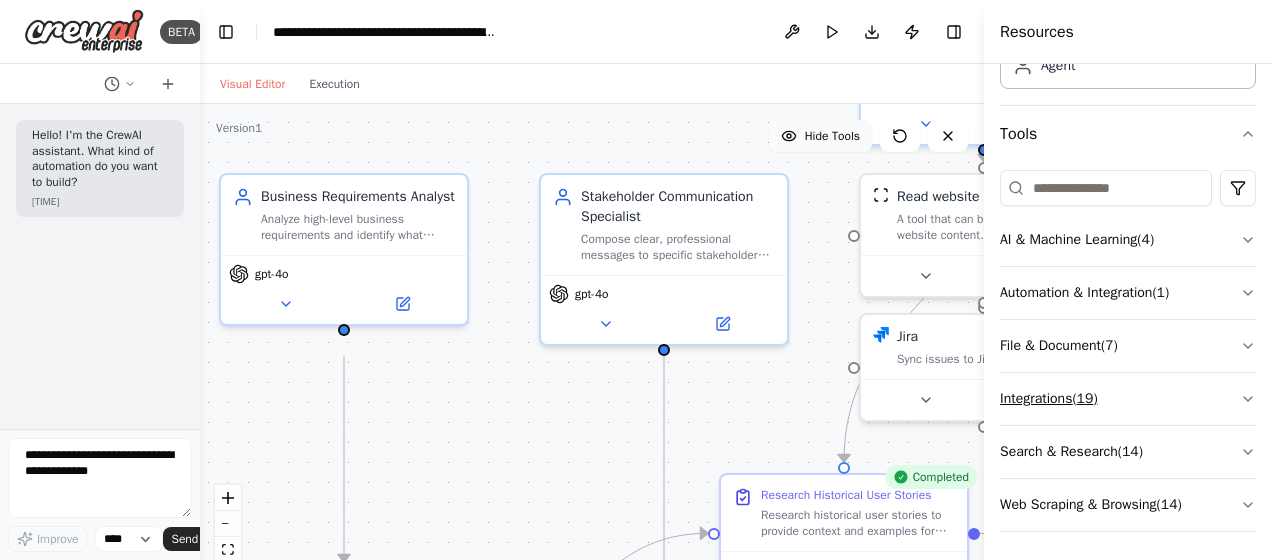 click on "Integrations  ( 19 )" at bounding box center (1128, 399) 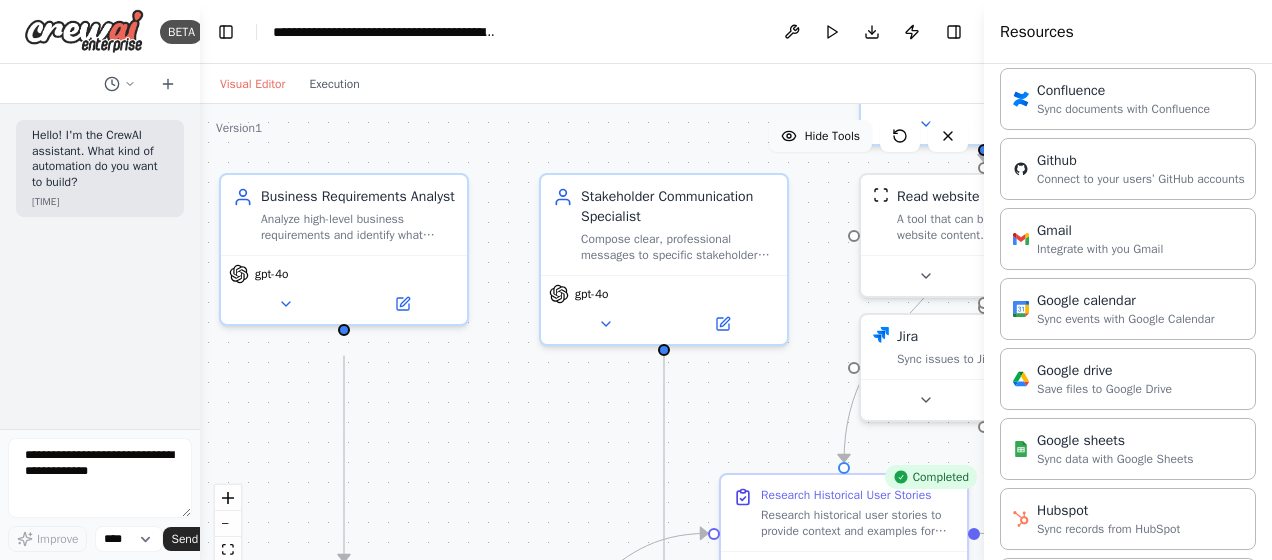 scroll, scrollTop: 724, scrollLeft: 0, axis: vertical 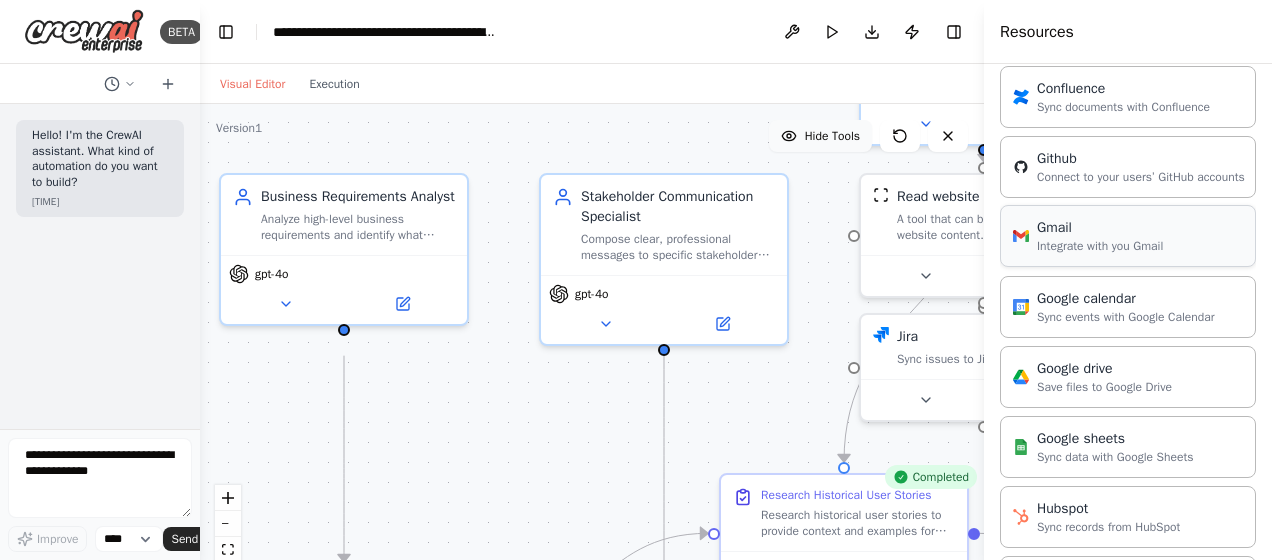 click on "Integrate with you Gmail" at bounding box center (1100, 246) 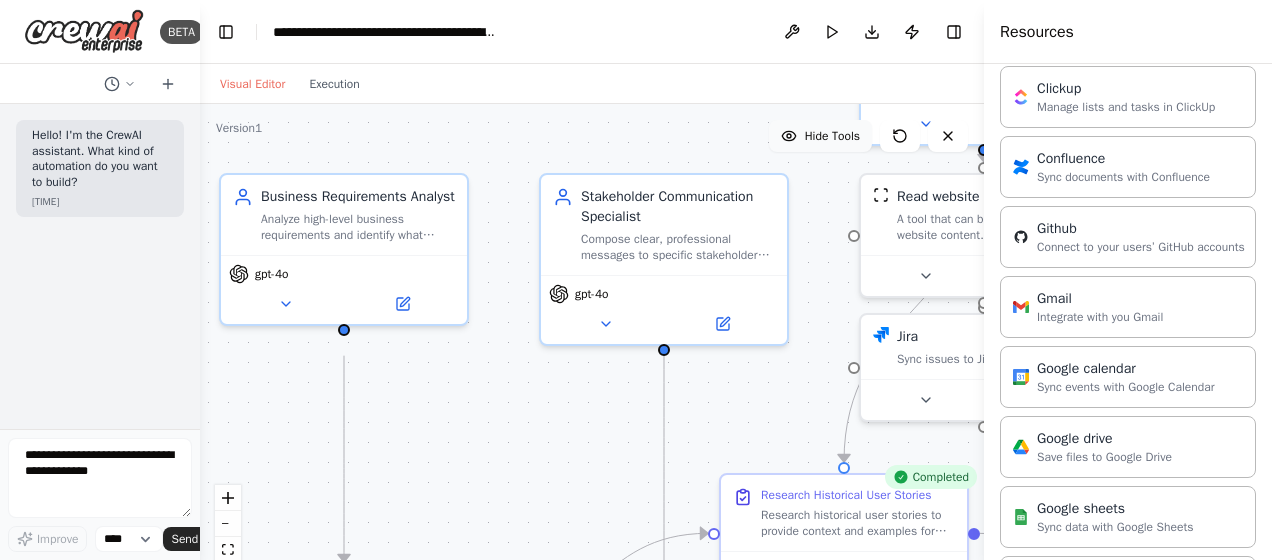 scroll, scrollTop: 640, scrollLeft: 0, axis: vertical 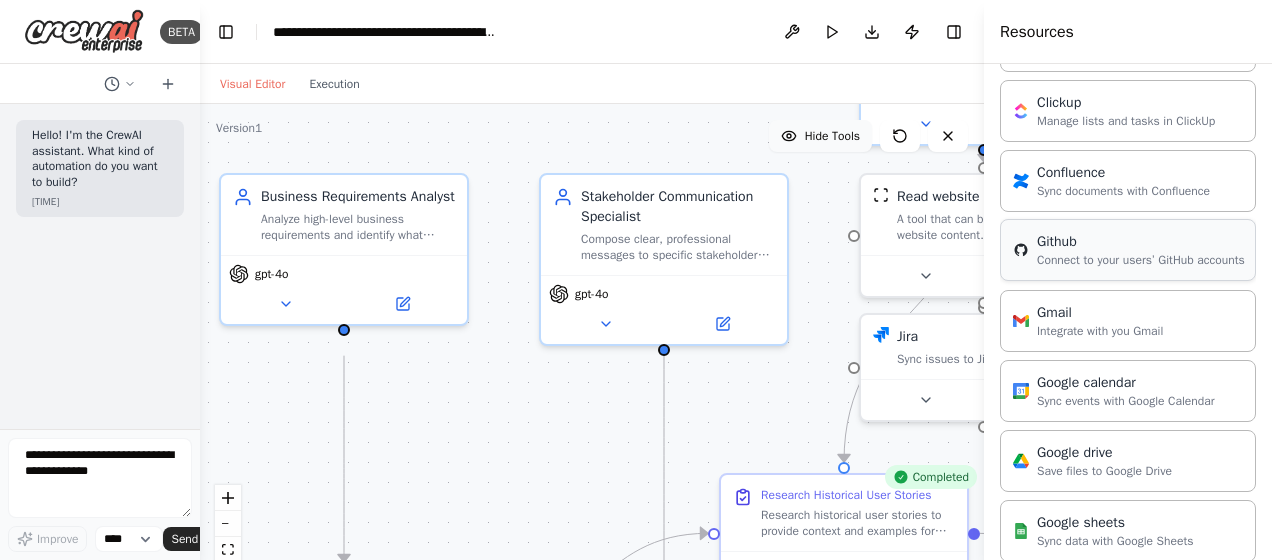 click on "Connect to your users’ GitHub accounts" at bounding box center (1141, 260) 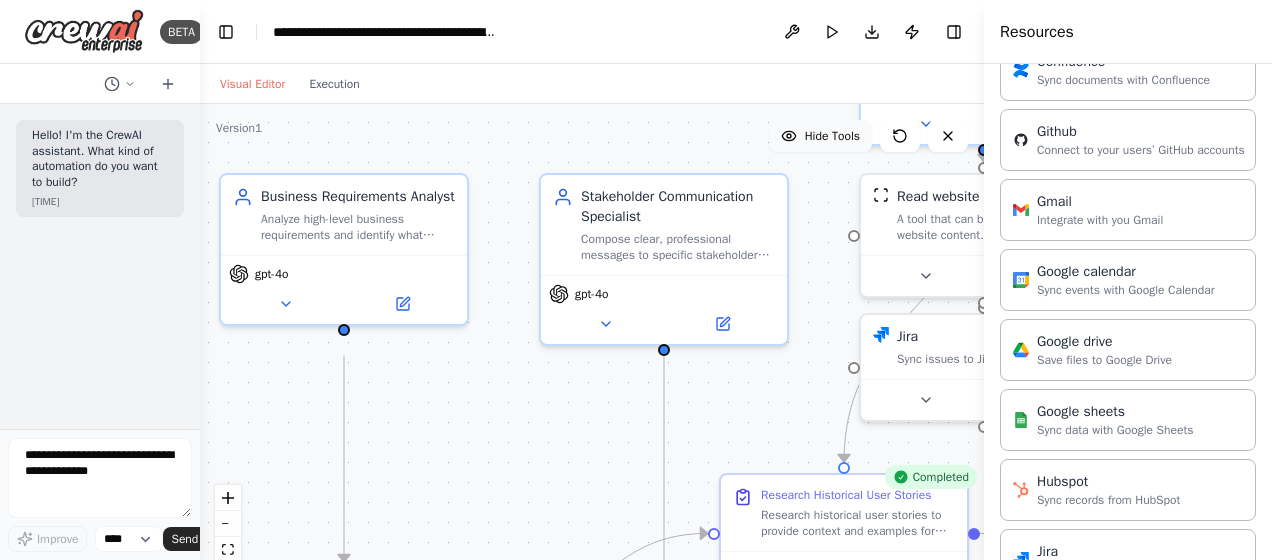 scroll, scrollTop: 748, scrollLeft: 0, axis: vertical 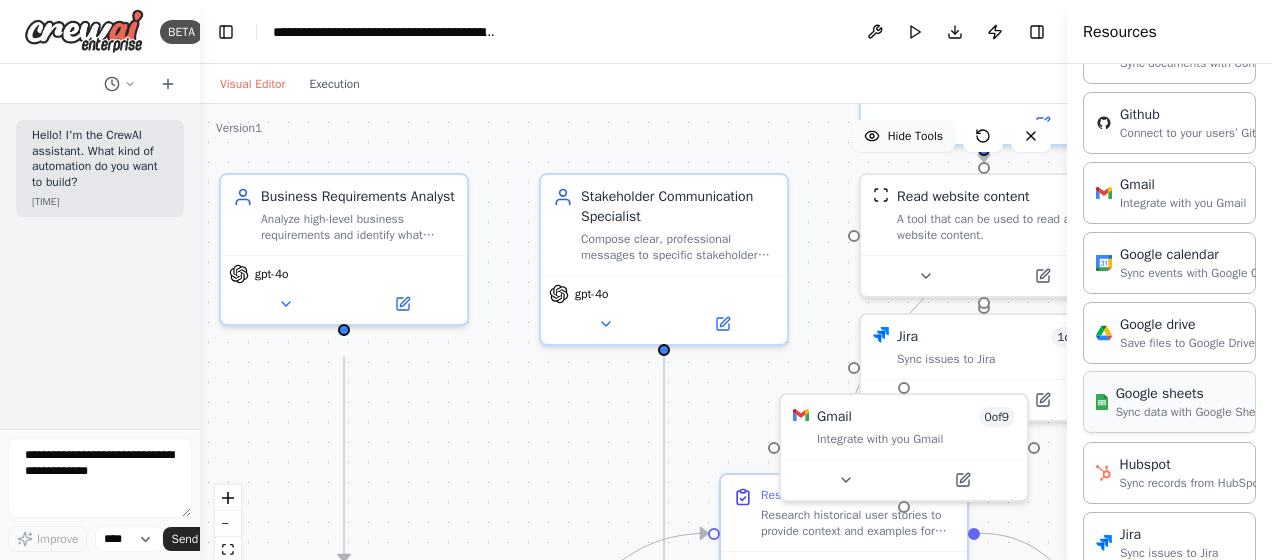 drag, startPoint x: 986, startPoint y: 379, endPoint x: 1106, endPoint y: 384, distance: 120.10412 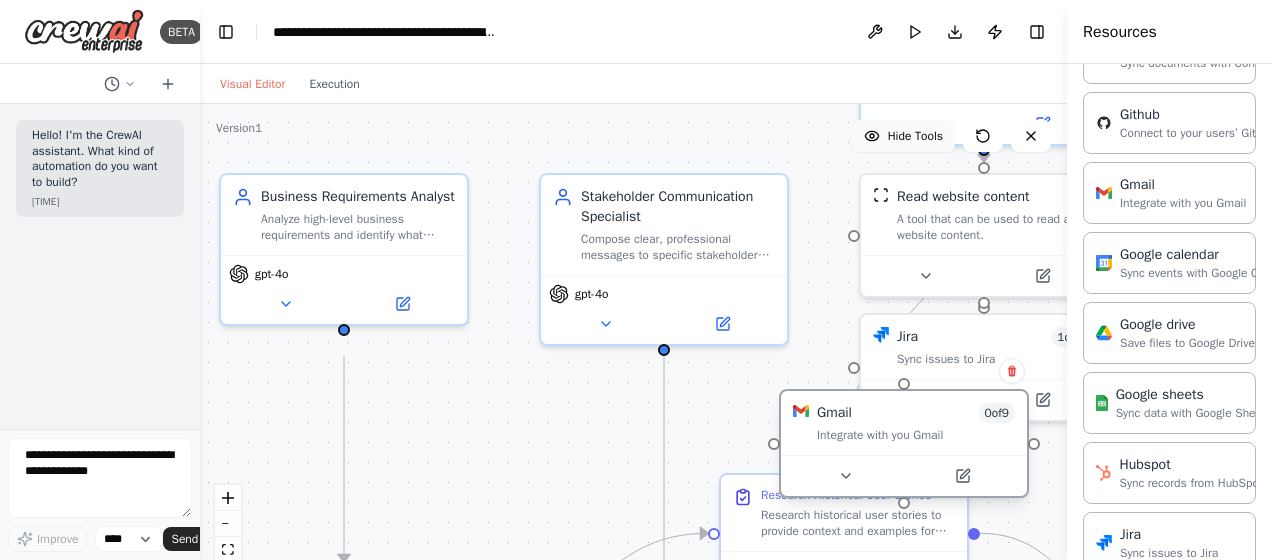 drag, startPoint x: 900, startPoint y: 434, endPoint x: 890, endPoint y: 423, distance: 14.866069 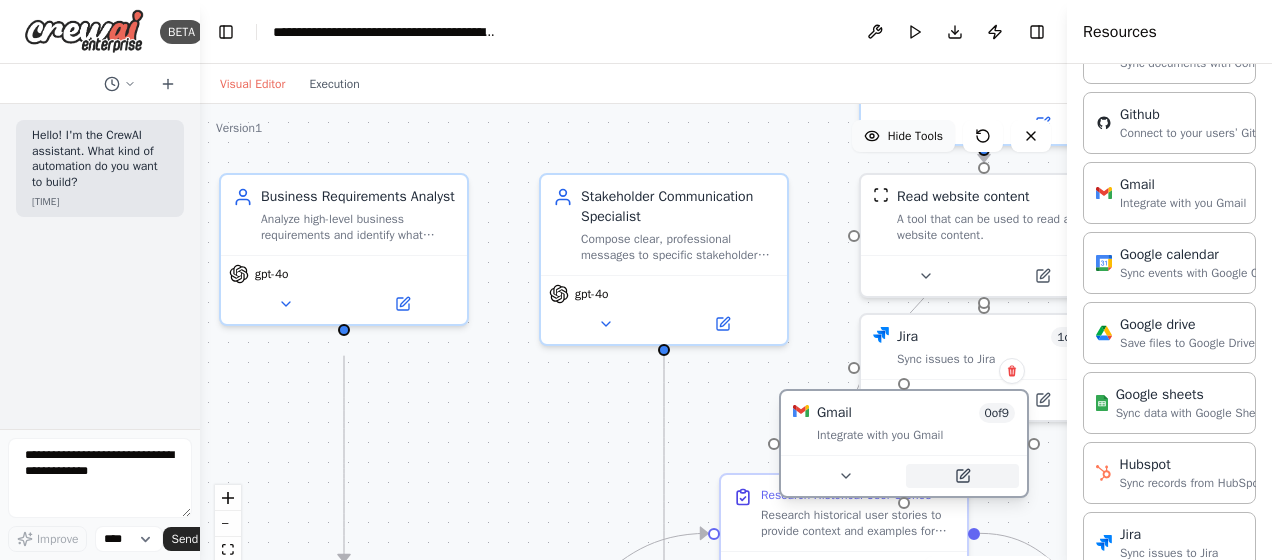 click 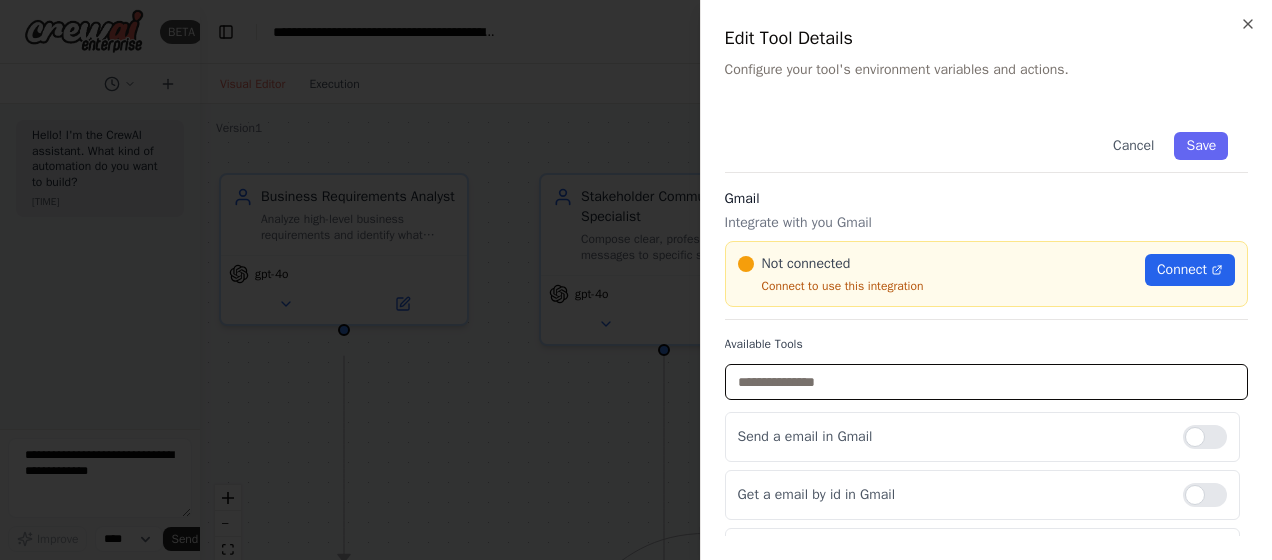 click at bounding box center [986, 382] 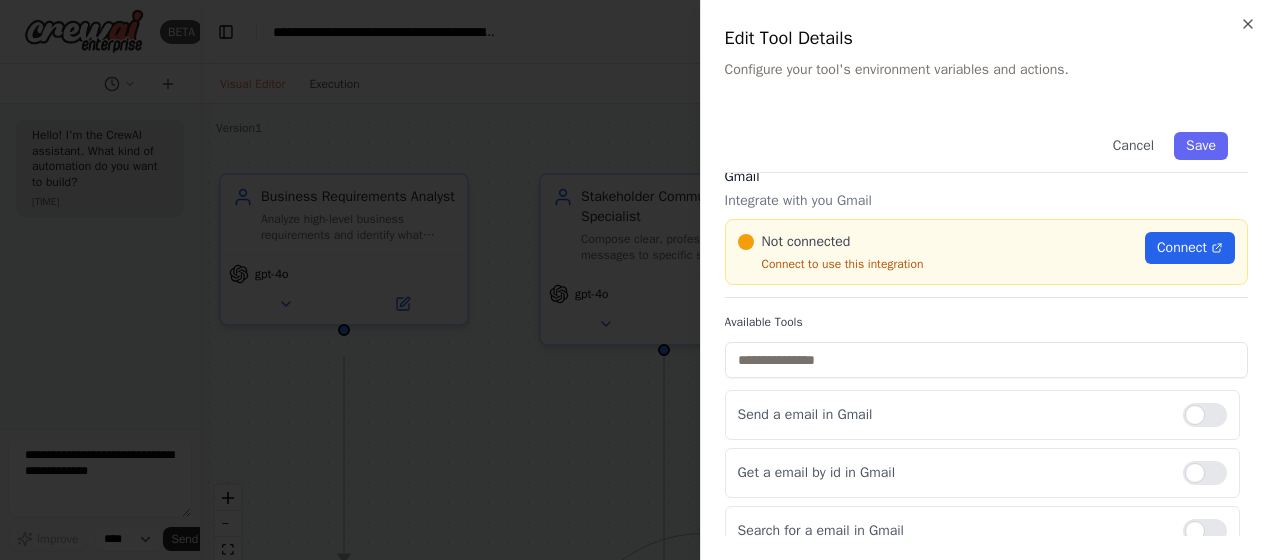 scroll, scrollTop: 0, scrollLeft: 0, axis: both 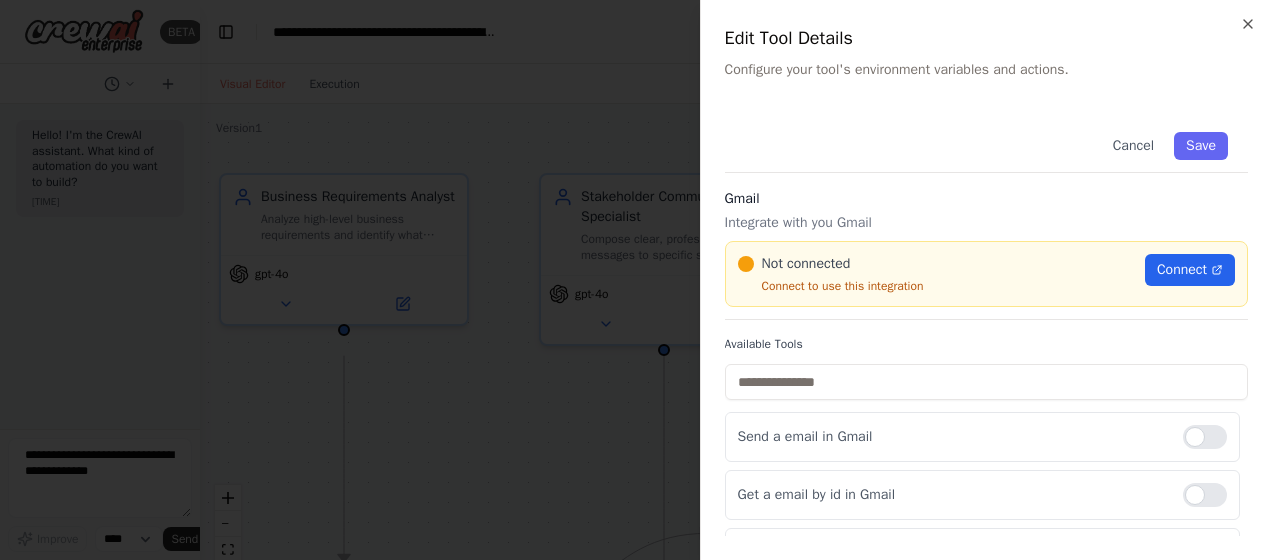 click at bounding box center (636, 280) 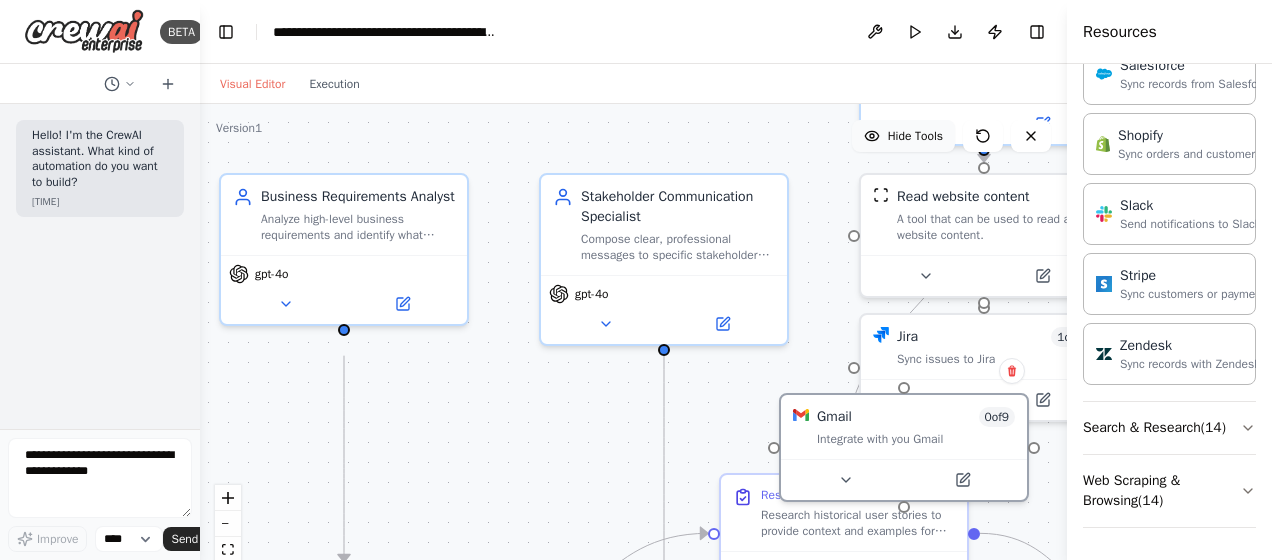 scroll, scrollTop: 1240, scrollLeft: 0, axis: vertical 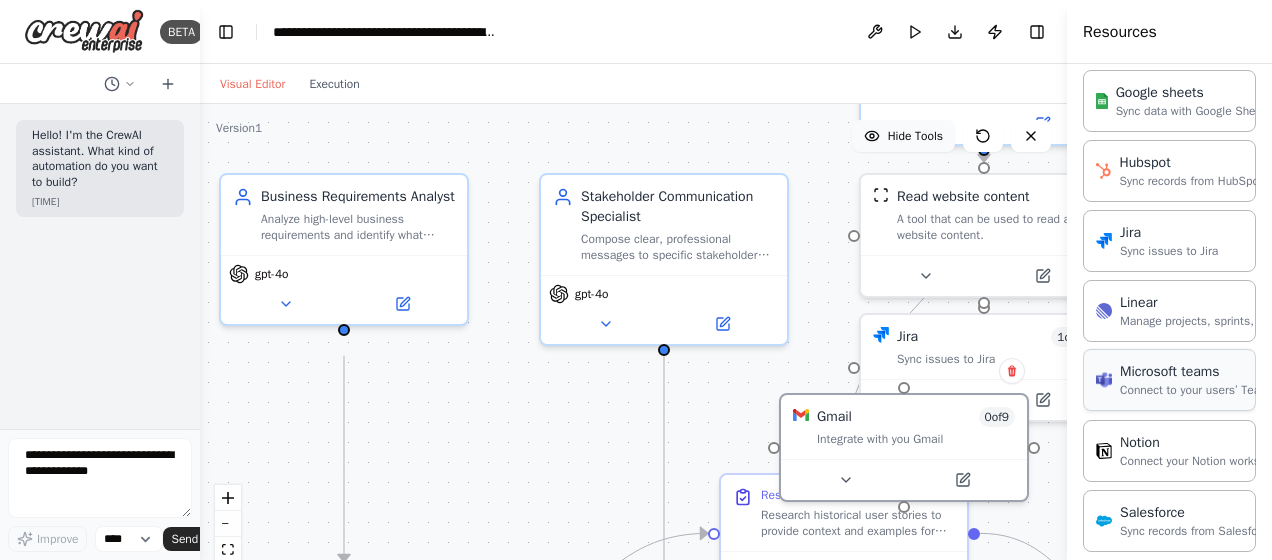 click on "Microsoft teams" at bounding box center (1230, 372) 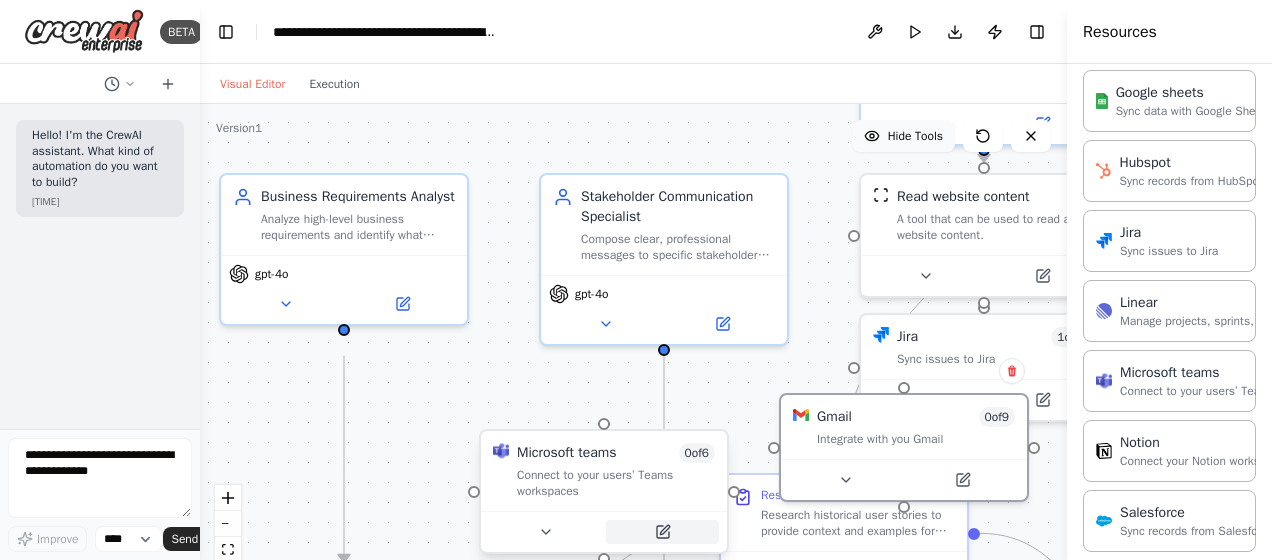 click 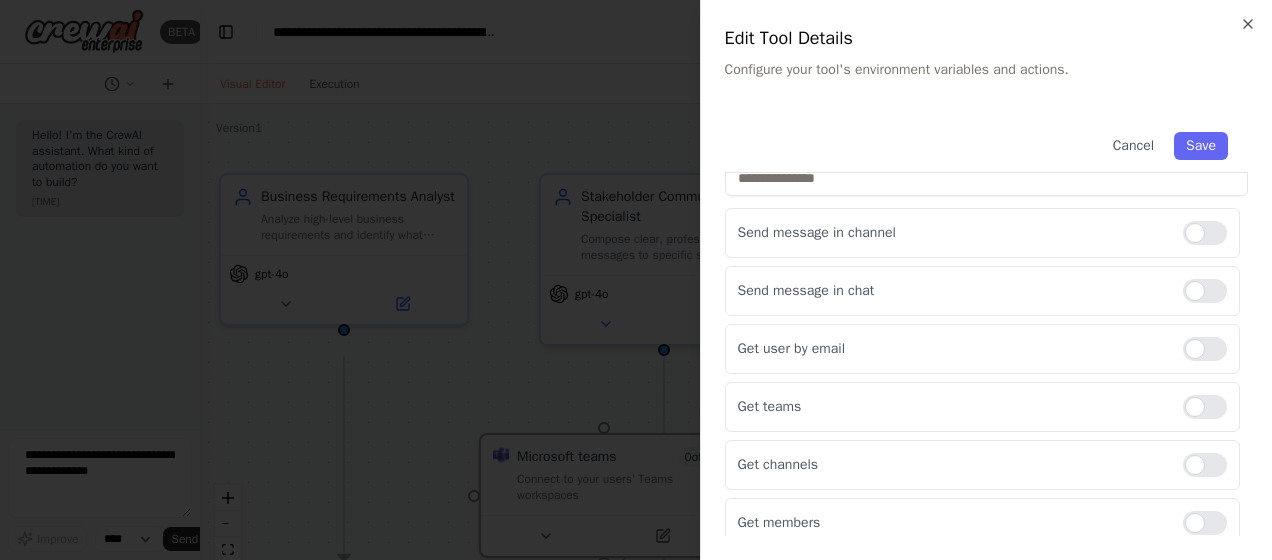 scroll, scrollTop: 210, scrollLeft: 0, axis: vertical 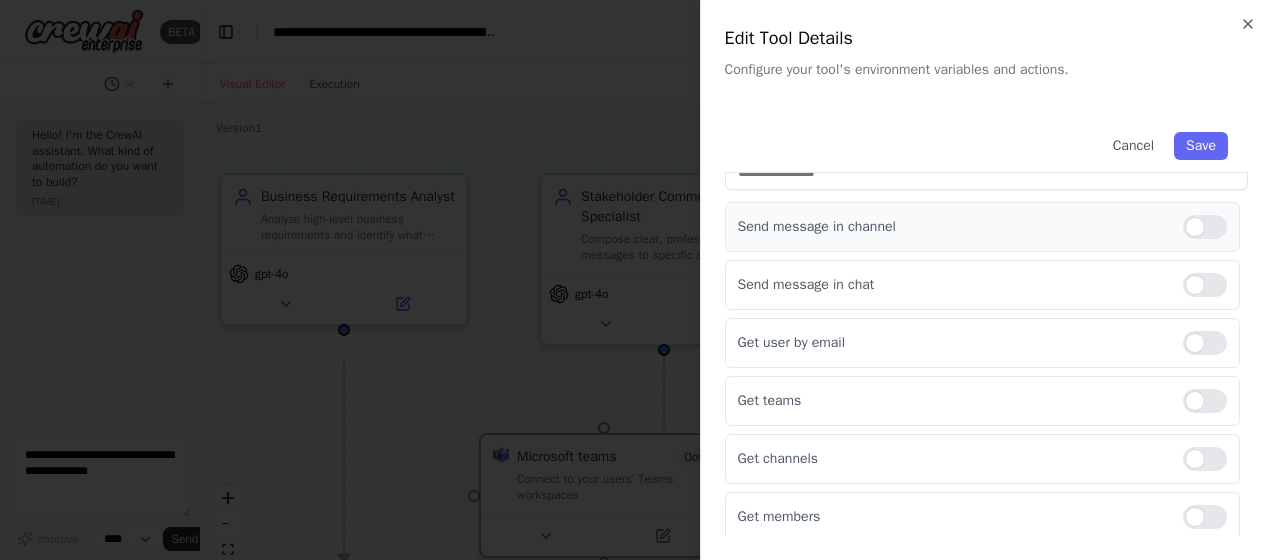 click at bounding box center (1205, 227) 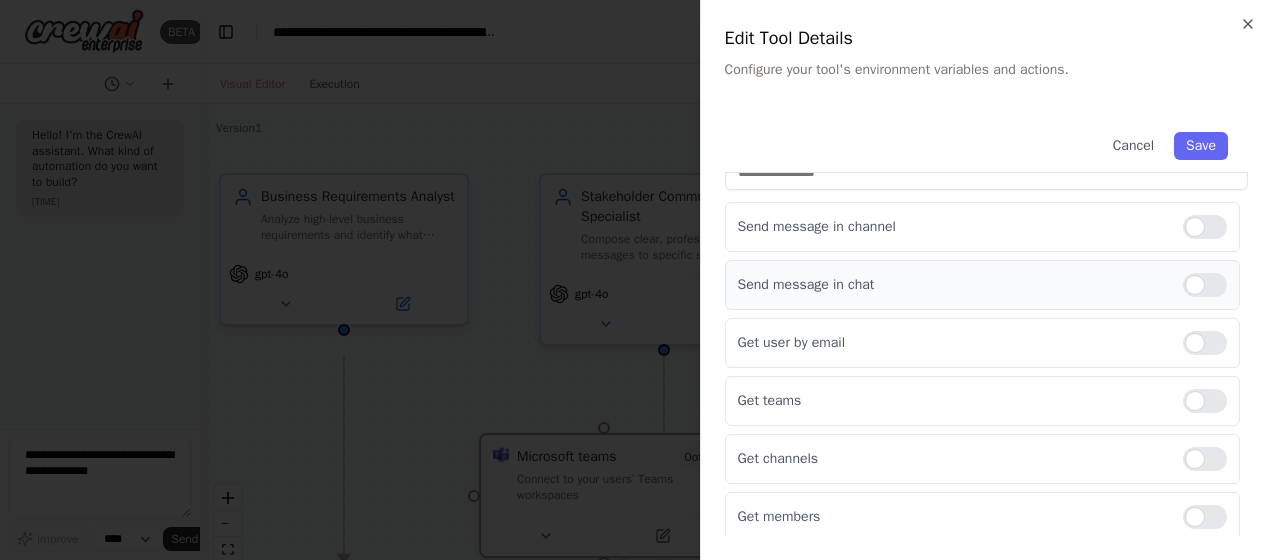 click at bounding box center (1205, 285) 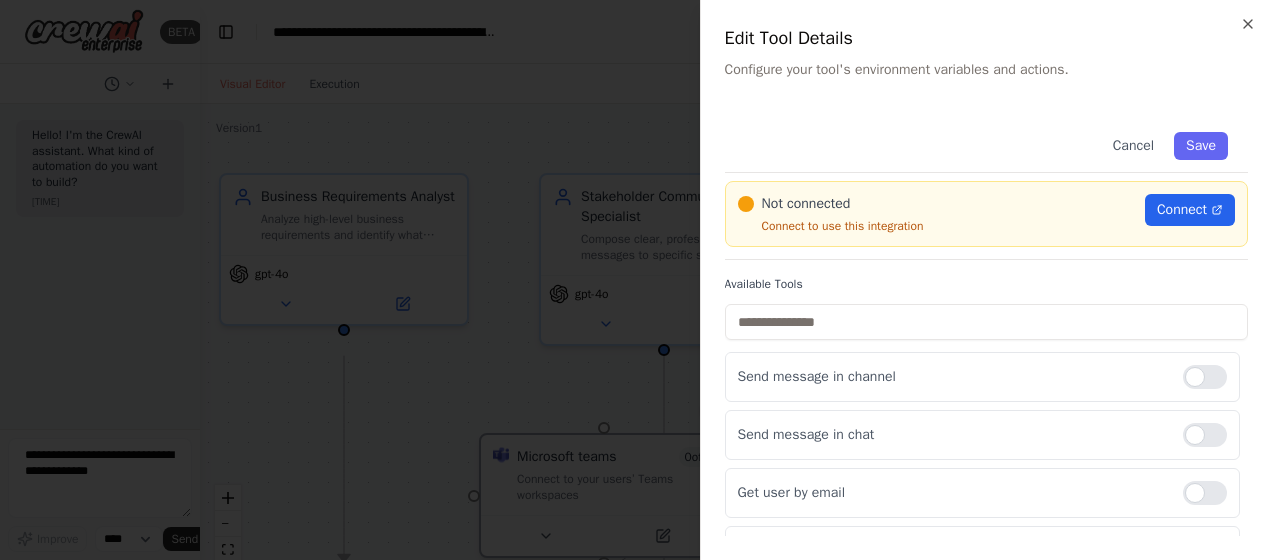 scroll, scrollTop: 0, scrollLeft: 0, axis: both 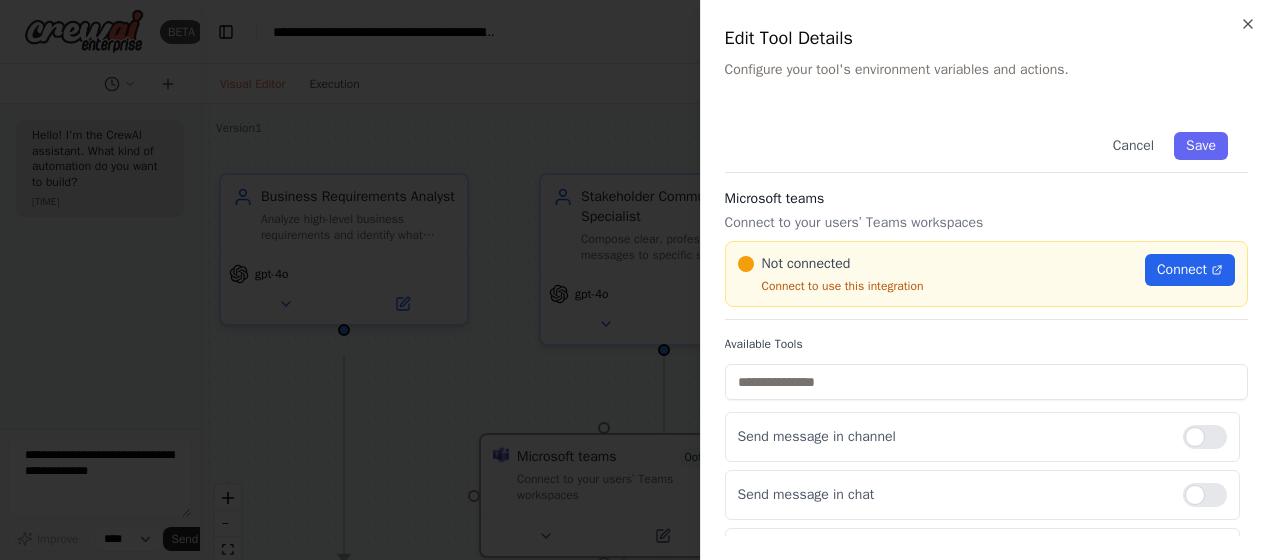 click on "Connect to use this integration" at bounding box center (935, 286) 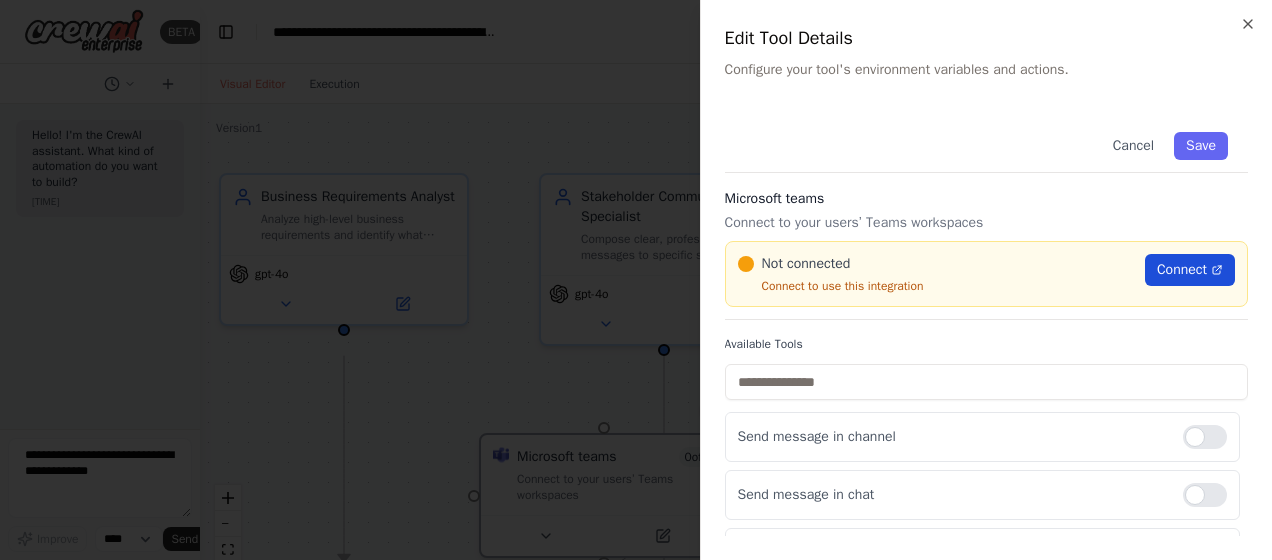 click on "Connect" at bounding box center [1182, 270] 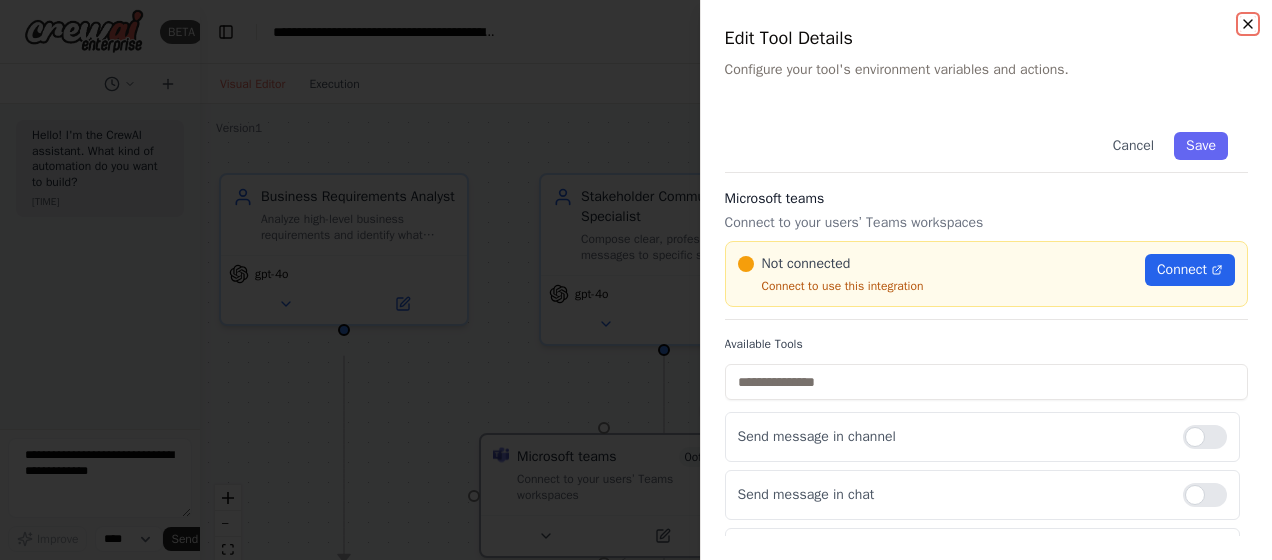 click 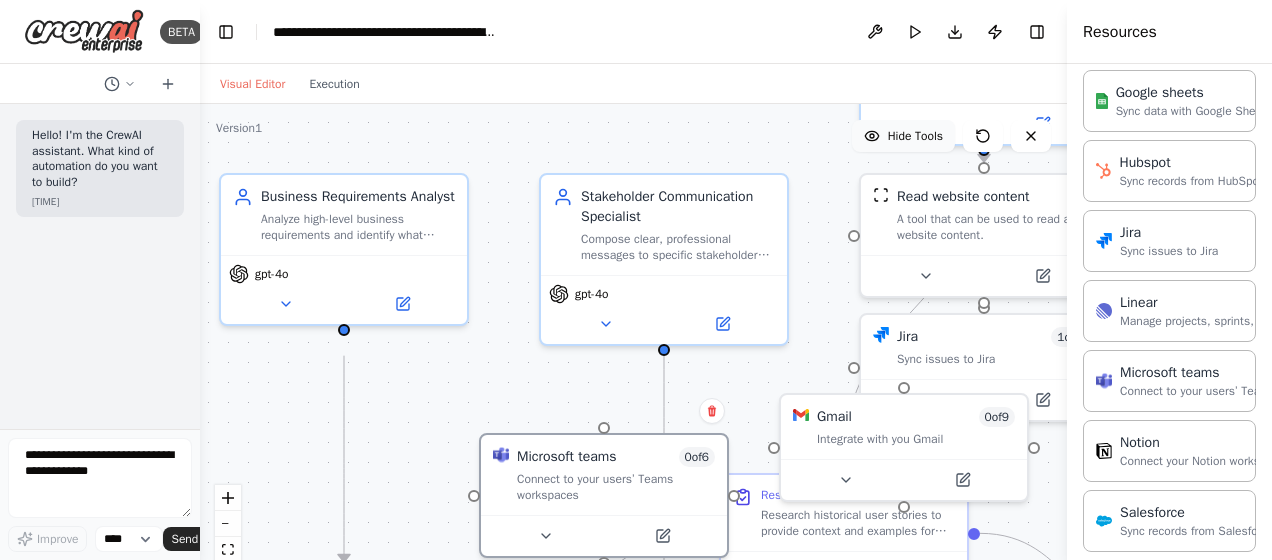 click on ".deletable-edge-delete-btn {
width: 20px;
height: 20px;
border: 0px solid #ffffff;
color: #6b7280;
background-color: #f8fafc;
cursor: pointer;
border-radius: 50%;
font-size: 12px;
padding: 3px;
display: flex;
align-items: center;
justify-content: center;
transition: all 0.2s cubic-bezier(0.4, 0, 0.2, 1);
box-shadow: 0 2px 4px rgba(0, 0, 0, 0.1);
}
.deletable-edge-delete-btn:hover {
background-color: #ef4444;
color: #ffffff;
border-color: #dc2626;
transform: scale(1.1);
box-shadow: 0 4px 12px rgba(239, 68, 68, 0.4);
}
.deletable-edge-delete-btn:active {
transform: scale(0.95);
box-shadow: 0 2px 4px rgba(239, 68, 68, 0.3);
}
Business Requirements Analyst gpt-4o Historical User Story Researcher" at bounding box center [633, 354] 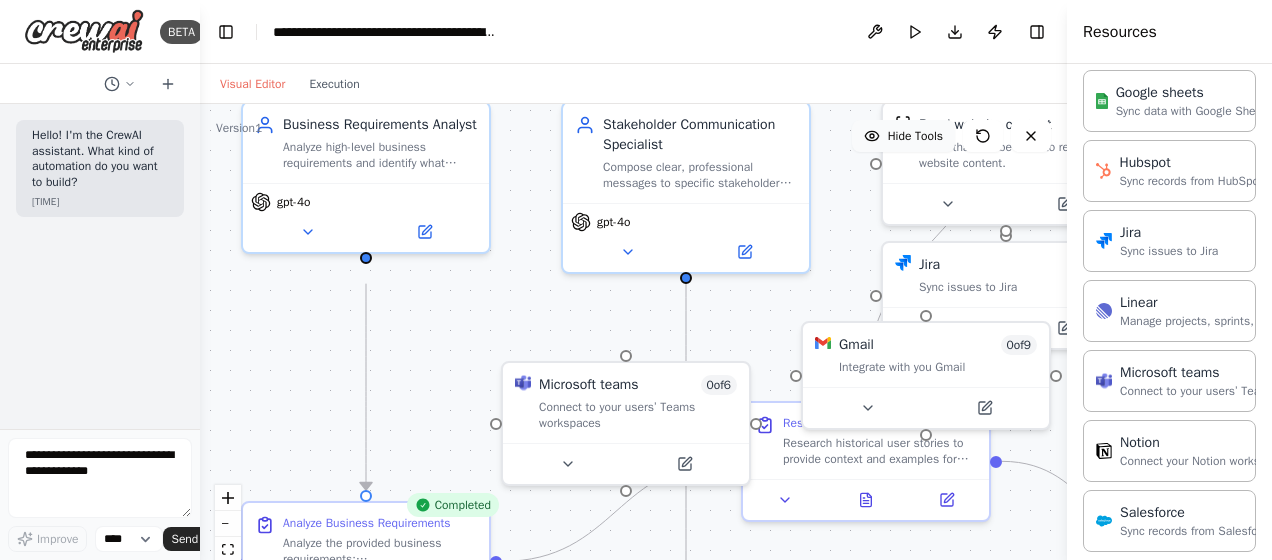drag, startPoint x: 610, startPoint y: 427, endPoint x: 632, endPoint y: 355, distance: 75.28612 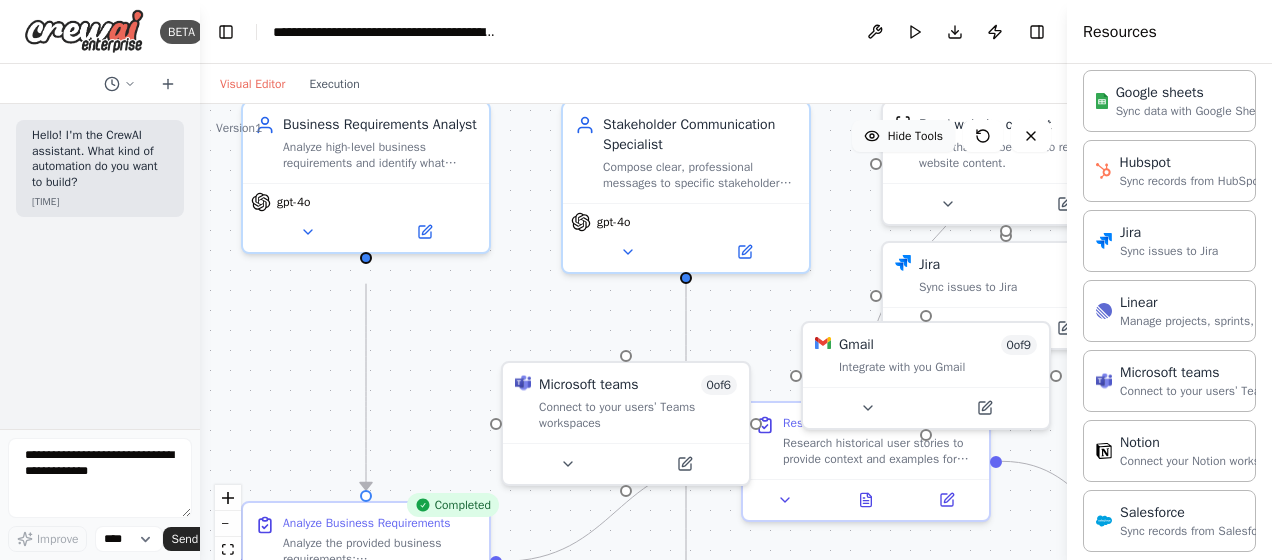 click on ".deletable-edge-delete-btn {
width: 20px;
height: 20px;
border: 0px solid #ffffff;
color: #6b7280;
background-color: #f8fafc;
cursor: pointer;
border-radius: 50%;
font-size: 12px;
padding: 3px;
display: flex;
align-items: center;
justify-content: center;
transition: all 0.2s cubic-bezier(0.4, 0, 0.2, 1);
box-shadow: 0 2px 4px rgba(0, 0, 0, 0.1);
}
.deletable-edge-delete-btn:hover {
background-color: #ef4444;
color: #ffffff;
border-color: #dc2626;
transform: scale(1.1);
box-shadow: 0 4px 12px rgba(239, 68, 68, 0.4);
}
.deletable-edge-delete-btn:active {
transform: scale(0.95);
box-shadow: 0 2px 4px rgba(239, 68, 68, 0.3);
}
Business Requirements Analyst gpt-4o Historical User Story Researcher" at bounding box center [633, 354] 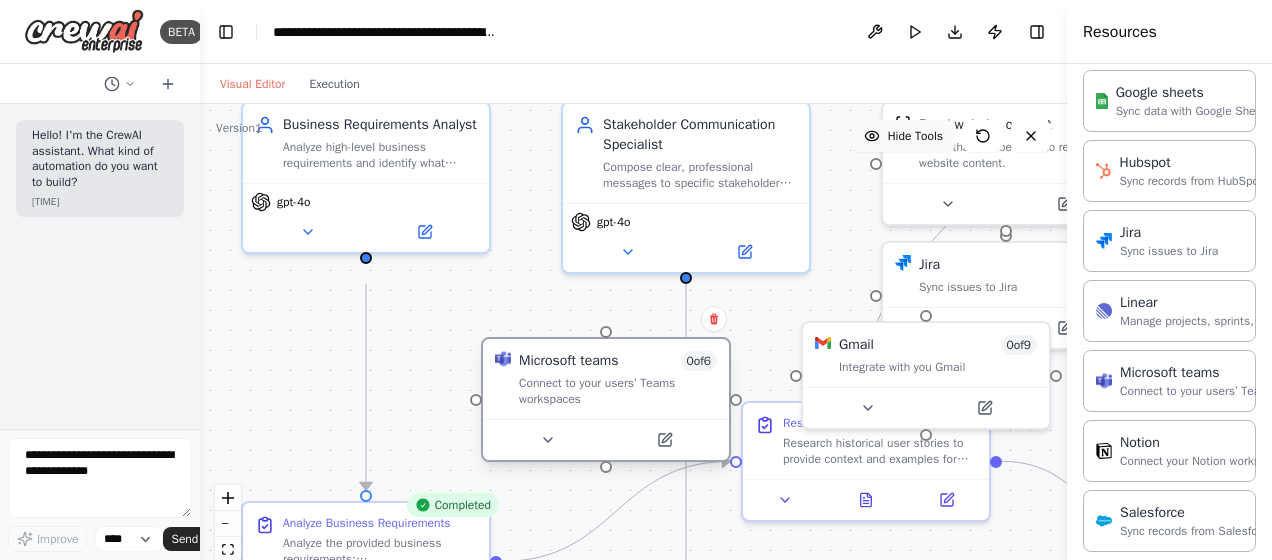 drag, startPoint x: 630, startPoint y: 359, endPoint x: 605, endPoint y: 340, distance: 31.400637 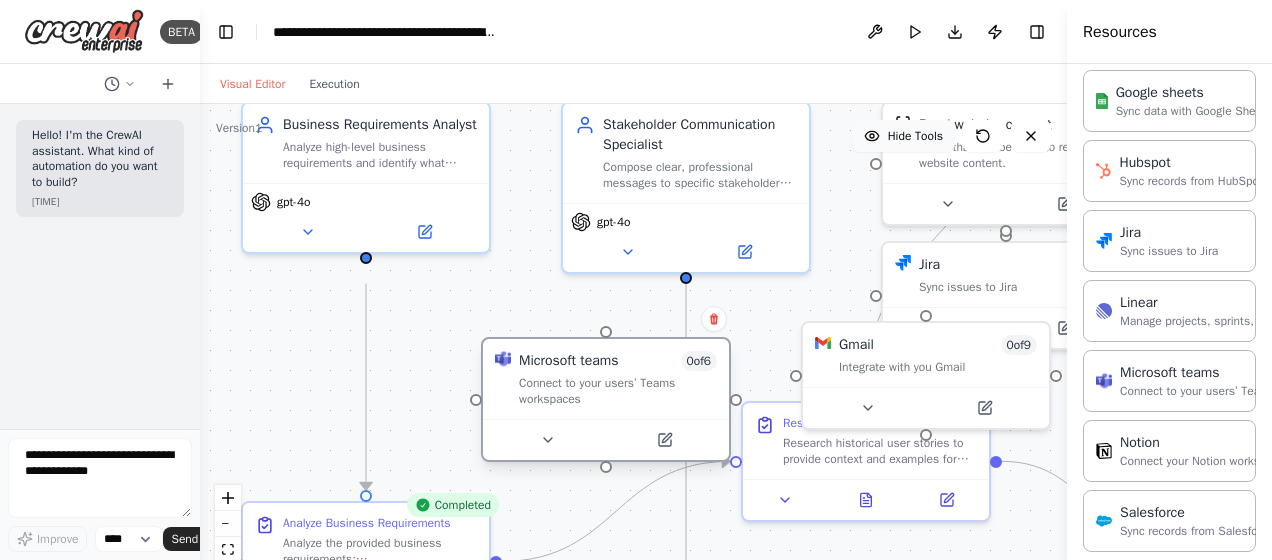 click on "Microsoft teams 0  of  6 Connect to your users’ Teams workspaces" at bounding box center (606, 379) 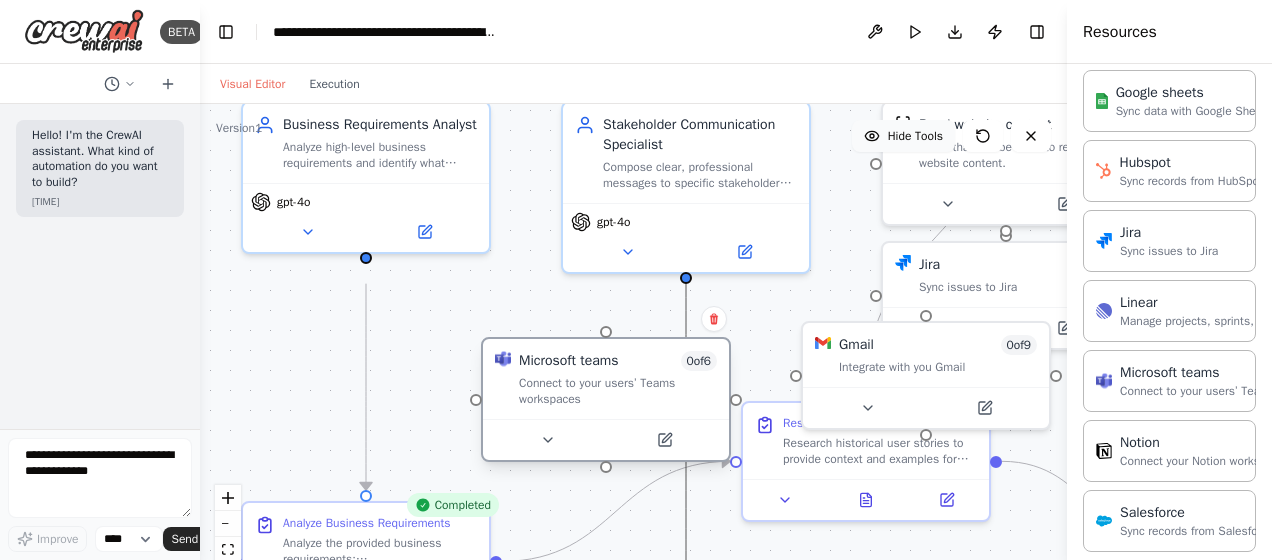 drag, startPoint x: 690, startPoint y: 284, endPoint x: 606, endPoint y: 334, distance: 97.7548 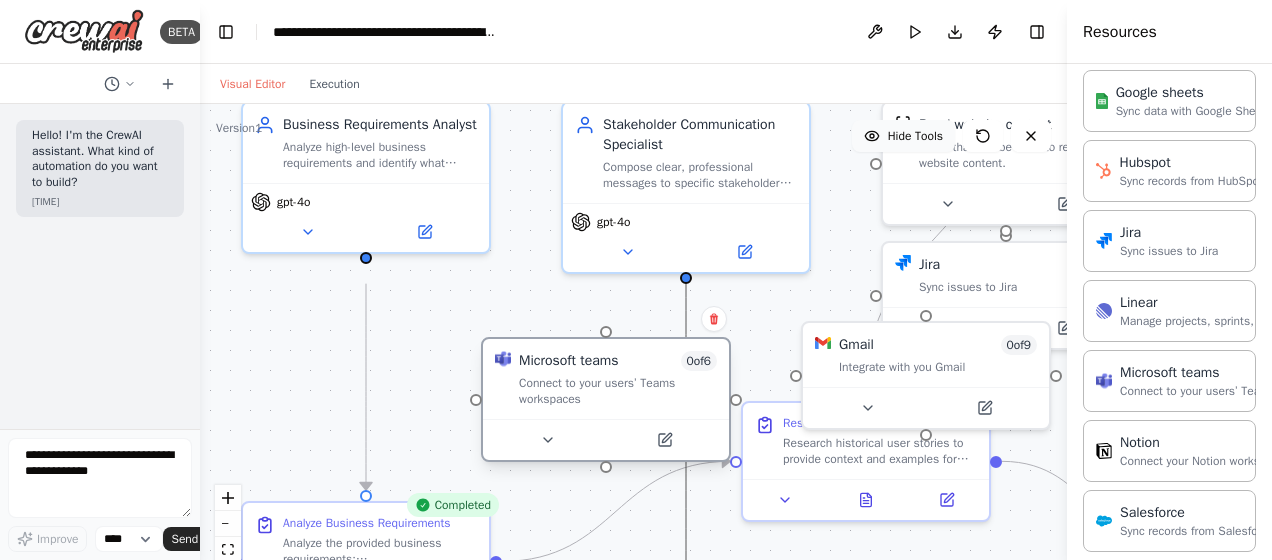 click on ".deletable-edge-delete-btn {
width: 20px;
height: 20px;
border: 0px solid #ffffff;
color: #6b7280;
background-color: #f8fafc;
cursor: pointer;
border-radius: 50%;
font-size: 12px;
padding: 3px;
display: flex;
align-items: center;
justify-content: center;
transition: all 0.2s cubic-bezier(0.4, 0, 0.2, 1);
box-shadow: 0 2px 4px rgba(0, 0, 0, 0.1);
}
.deletable-edge-delete-btn:hover {
background-color: #ef4444;
color: #ffffff;
border-color: #dc2626;
transform: scale(1.1);
box-shadow: 0 4px 12px rgba(239, 68, 68, 0.4);
}
.deletable-edge-delete-btn:active {
transform: scale(0.95);
box-shadow: 0 2px 4px rgba(239, 68, 68, 0.3);
}
Business Requirements Analyst gpt-4o Historical User Story Researcher" at bounding box center [874, 251] 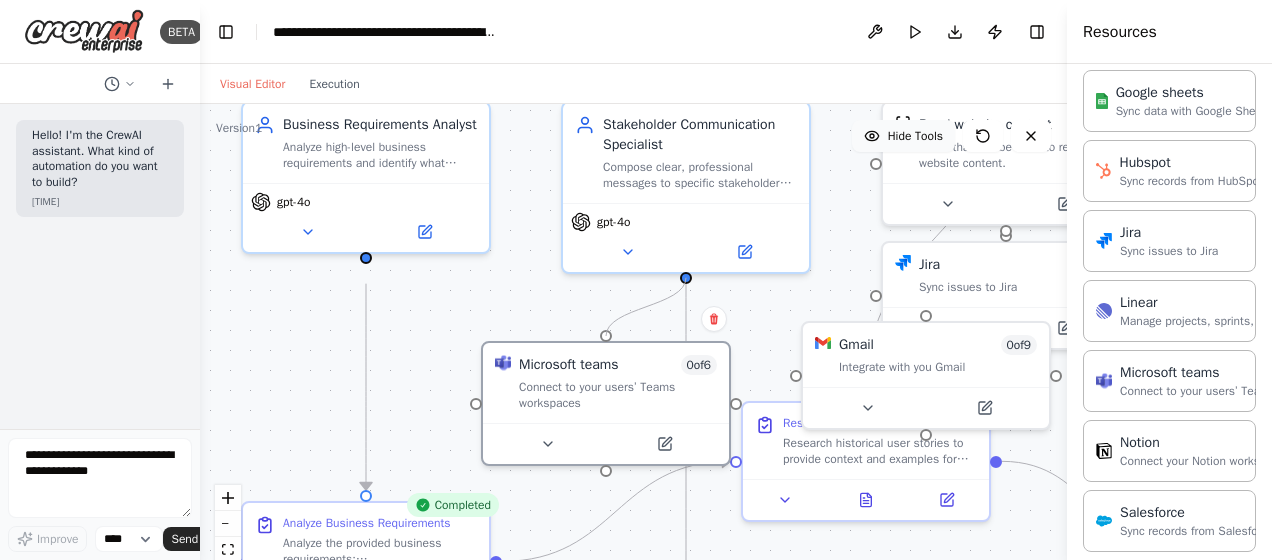 drag, startPoint x: 686, startPoint y: 283, endPoint x: 616, endPoint y: 335, distance: 87.20092 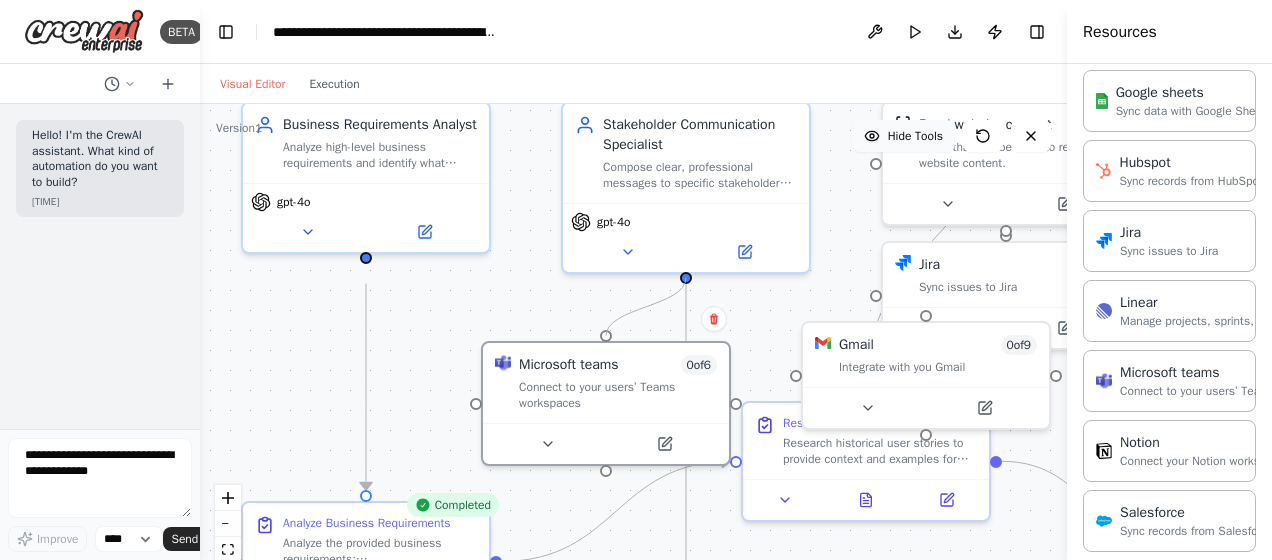 click on ".deletable-edge-delete-btn {
width: 20px;
height: 20px;
border: 0px solid #ffffff;
color: #6b7280;
background-color: #f8fafc;
cursor: pointer;
border-radius: 50%;
font-size: 12px;
padding: 3px;
display: flex;
align-items: center;
justify-content: center;
transition: all 0.2s cubic-bezier(0.4, 0, 0.2, 1);
box-shadow: 0 2px 4px rgba(0, 0, 0, 0.1);
}
.deletable-edge-delete-btn:hover {
background-color: #ef4444;
color: #ffffff;
border-color: #dc2626;
transform: scale(1.1);
box-shadow: 0 4px 12px rgba(239, 68, 68, 0.4);
}
.deletable-edge-delete-btn:active {
transform: scale(0.95);
box-shadow: 0 2px 4px rgba(239, 68, 68, 0.3);
}
Business Requirements Analyst gpt-4o Historical User Story Researcher" at bounding box center (633, 354) 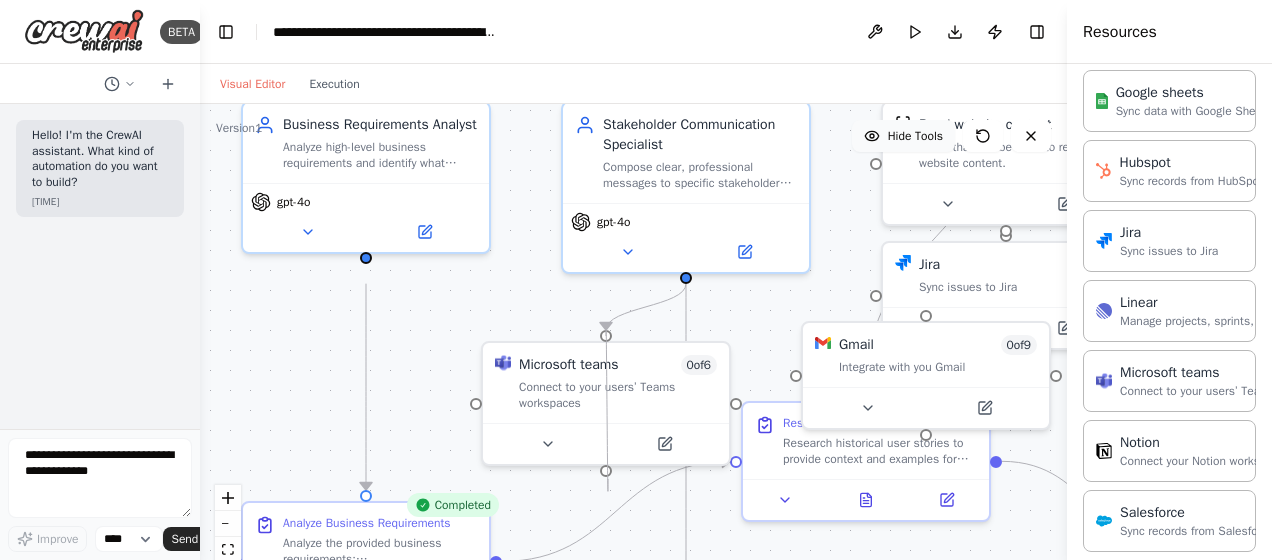 click on ".deletable-edge-delete-btn {
width: 20px;
height: 20px;
border: 0px solid #ffffff;
color: #6b7280;
background-color: #f8fafc;
cursor: pointer;
border-radius: 50%;
font-size: 12px;
padding: 3px;
display: flex;
align-items: center;
justify-content: center;
transition: all 0.2s cubic-bezier(0.4, 0, 0.2, 1);
box-shadow: 0 2px 4px rgba(0, 0, 0, 0.1);
}
.deletable-edge-delete-btn:hover {
background-color: #ef4444;
color: #ffffff;
border-color: #dc2626;
transform: scale(1.1);
box-shadow: 0 4px 12px rgba(239, 68, 68, 0.4);
}
.deletable-edge-delete-btn:active {
transform: scale(0.95);
box-shadow: 0 2px 4px rgba(239, 68, 68, 0.3);
}
Business Requirements Analyst gpt-4o Historical User Story Researcher" at bounding box center [633, 354] 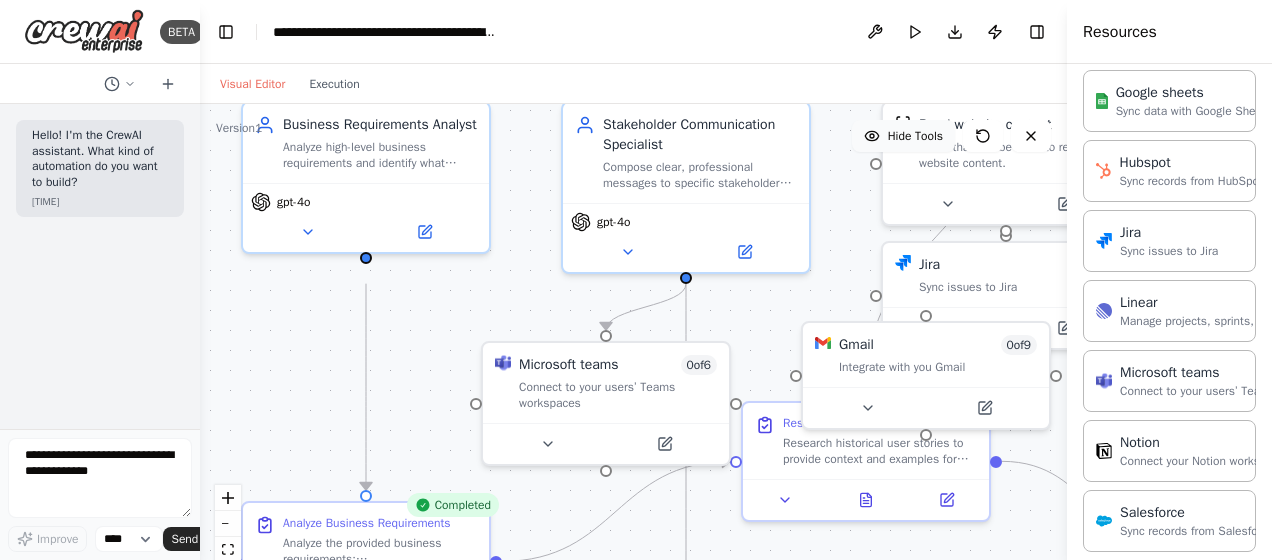 click on ".deletable-edge-delete-btn {
width: 20px;
height: 20px;
border: 0px solid #ffffff;
color: #6b7280;
background-color: #f8fafc;
cursor: pointer;
border-radius: 50%;
font-size: 12px;
padding: 3px;
display: flex;
align-items: center;
justify-content: center;
transition: all 0.2s cubic-bezier(0.4, 0, 0.2, 1);
box-shadow: 0 2px 4px rgba(0, 0, 0, 0.1);
}
.deletable-edge-delete-btn:hover {
background-color: #ef4444;
color: #ffffff;
border-color: #dc2626;
transform: scale(1.1);
box-shadow: 0 4px 12px rgba(239, 68, 68, 0.4);
}
.deletable-edge-delete-btn:active {
transform: scale(0.95);
box-shadow: 0 2px 4px rgba(239, 68, 68, 0.3);
}
Business Requirements Analyst gpt-4o Historical User Story Researcher" at bounding box center [633, 354] 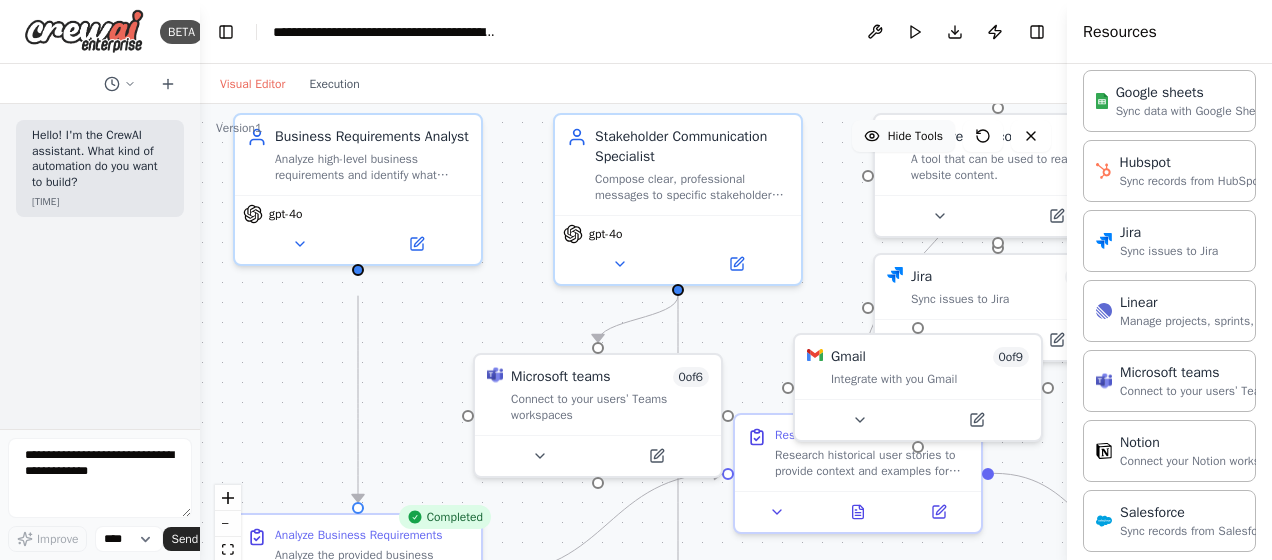 click on ".deletable-edge-delete-btn {
width: 20px;
height: 20px;
border: 0px solid #ffffff;
color: #6b7280;
background-color: #f8fafc;
cursor: pointer;
border-radius: 50%;
font-size: 12px;
padding: 3px;
display: flex;
align-items: center;
justify-content: center;
transition: all 0.2s cubic-bezier(0.4, 0, 0.2, 1);
box-shadow: 0 2px 4px rgba(0, 0, 0, 0.1);
}
.deletable-edge-delete-btn:hover {
background-color: #ef4444;
color: #ffffff;
border-color: #dc2626;
transform: scale(1.1);
box-shadow: 0 4px 12px rgba(239, 68, 68, 0.4);
}
.deletable-edge-delete-btn:active {
transform: scale(0.95);
box-shadow: 0 2px 4px rgba(239, 68, 68, 0.3);
}
Business Requirements Analyst gpt-4o Historical User Story Researcher" at bounding box center [633, 354] 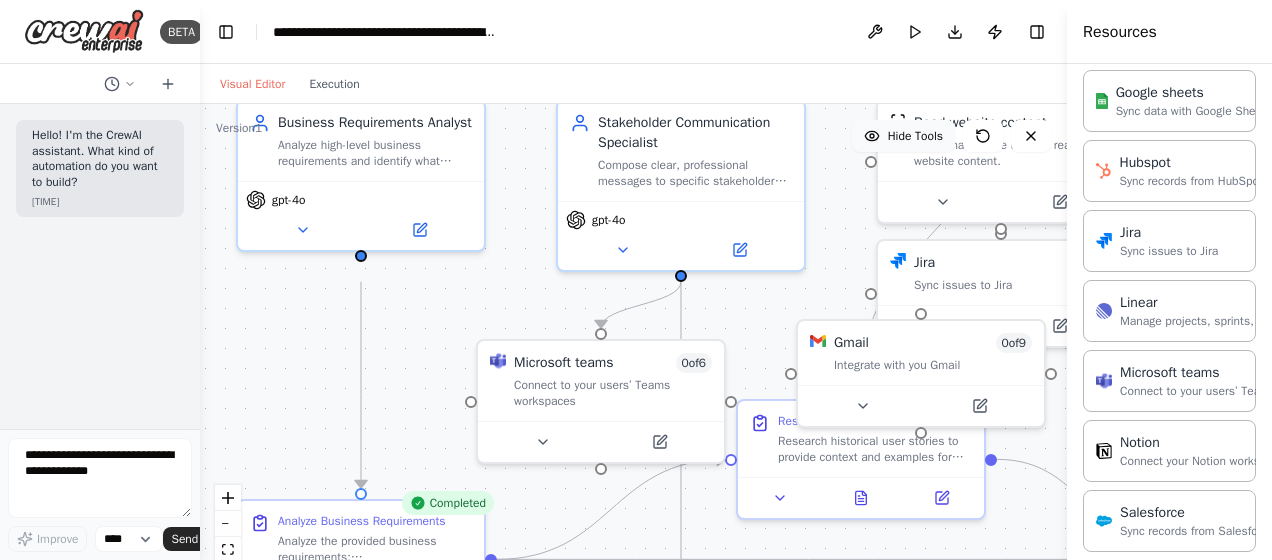 click on ".deletable-edge-delete-btn {
width: 20px;
height: 20px;
border: 0px solid #ffffff;
color: #6b7280;
background-color: #f8fafc;
cursor: pointer;
border-radius: 50%;
font-size: 12px;
padding: 3px;
display: flex;
align-items: center;
justify-content: center;
transition: all 0.2s cubic-bezier(0.4, 0, 0.2, 1);
box-shadow: 0 2px 4px rgba(0, 0, 0, 0.1);
}
.deletable-edge-delete-btn:hover {
background-color: #ef4444;
color: #ffffff;
border-color: #dc2626;
transform: scale(1.1);
box-shadow: 0 4px 12px rgba(239, 68, 68, 0.4);
}
.deletable-edge-delete-btn:active {
transform: scale(0.95);
box-shadow: 0 2px 4px rgba(239, 68, 68, 0.3);
}
Business Requirements Analyst gpt-4o Historical User Story Researcher" at bounding box center [633, 354] 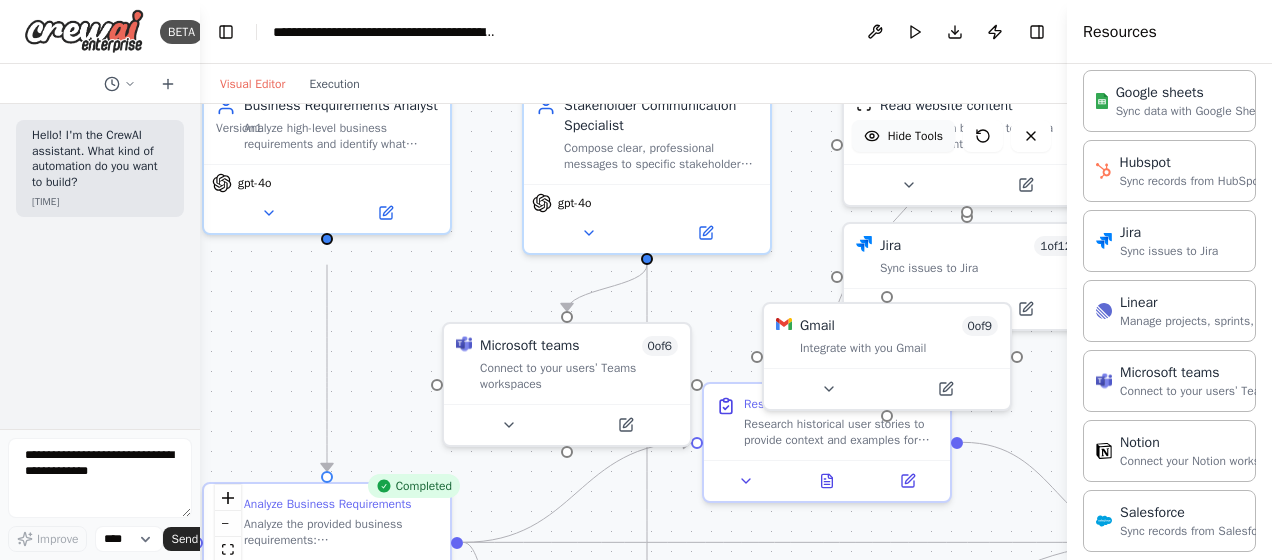 drag, startPoint x: 469, startPoint y: 403, endPoint x: 435, endPoint y: 386, distance: 38.013157 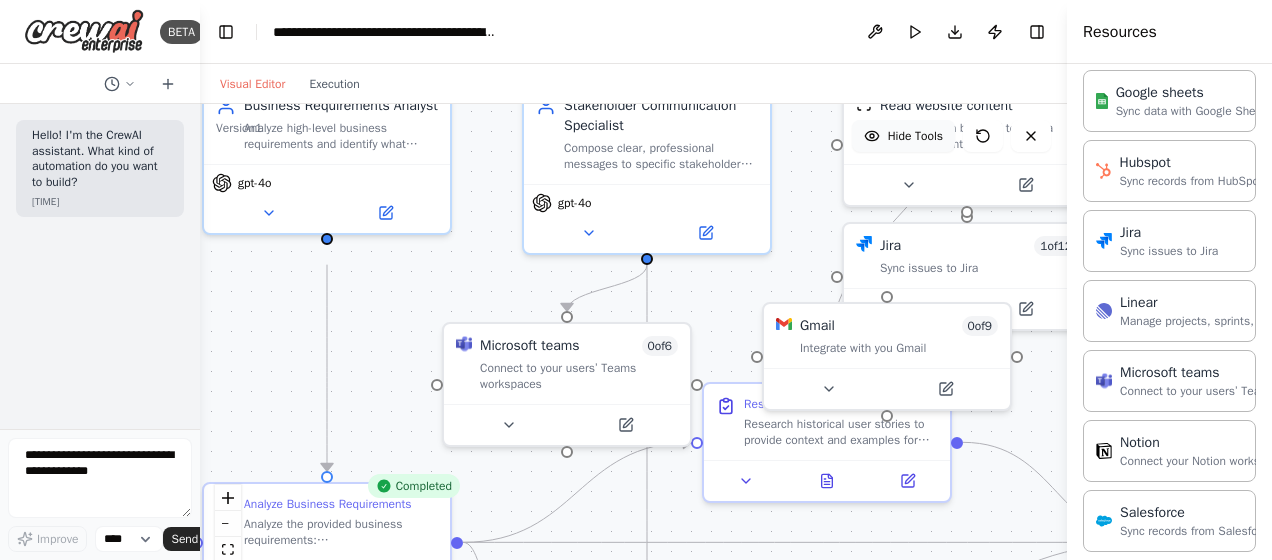 click on ".deletable-edge-delete-btn {
width: 20px;
height: 20px;
border: 0px solid #ffffff;
color: #6b7280;
background-color: #f8fafc;
cursor: pointer;
border-radius: 50%;
font-size: 12px;
padding: 3px;
display: flex;
align-items: center;
justify-content: center;
transition: all 0.2s cubic-bezier(0.4, 0, 0.2, 1);
box-shadow: 0 2px 4px rgba(0, 0, 0, 0.1);
}
.deletable-edge-delete-btn:hover {
background-color: #ef4444;
color: #ffffff;
border-color: #dc2626;
transform: scale(1.1);
box-shadow: 0 4px 12px rgba(239, 68, 68, 0.4);
}
.deletable-edge-delete-btn:active {
transform: scale(0.95);
box-shadow: 0 2px 4px rgba(239, 68, 68, 0.3);
}
Business Requirements Analyst gpt-4o Historical User Story Researcher" at bounding box center [633, 354] 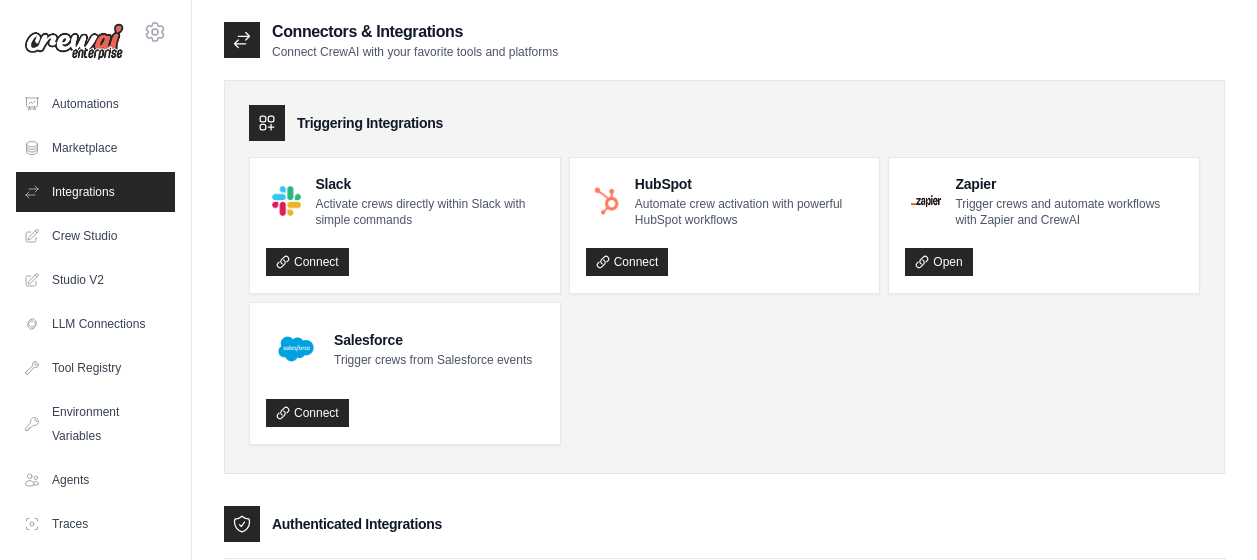 scroll, scrollTop: 0, scrollLeft: 0, axis: both 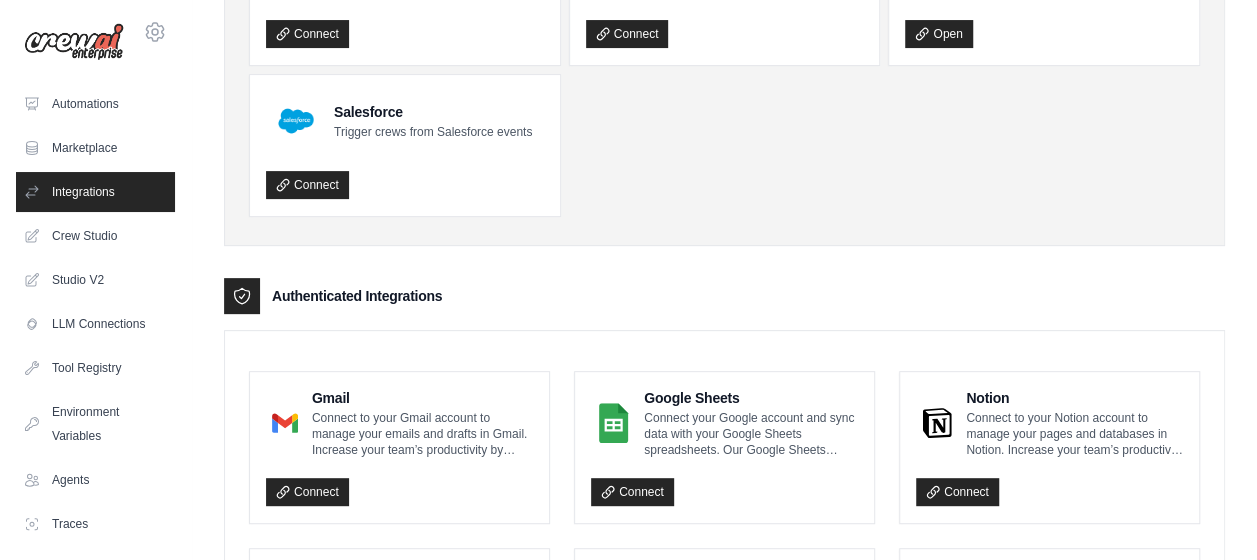 click on "Slack
Activate crews directly within Slack with simple commands
Connect
HubSpot
Automate crew activation with powerful HubSpot workflows
Connect
Zapier
Trigger crews and automate workflows with Zapier and CrewAI
Open" at bounding box center (724, 73) 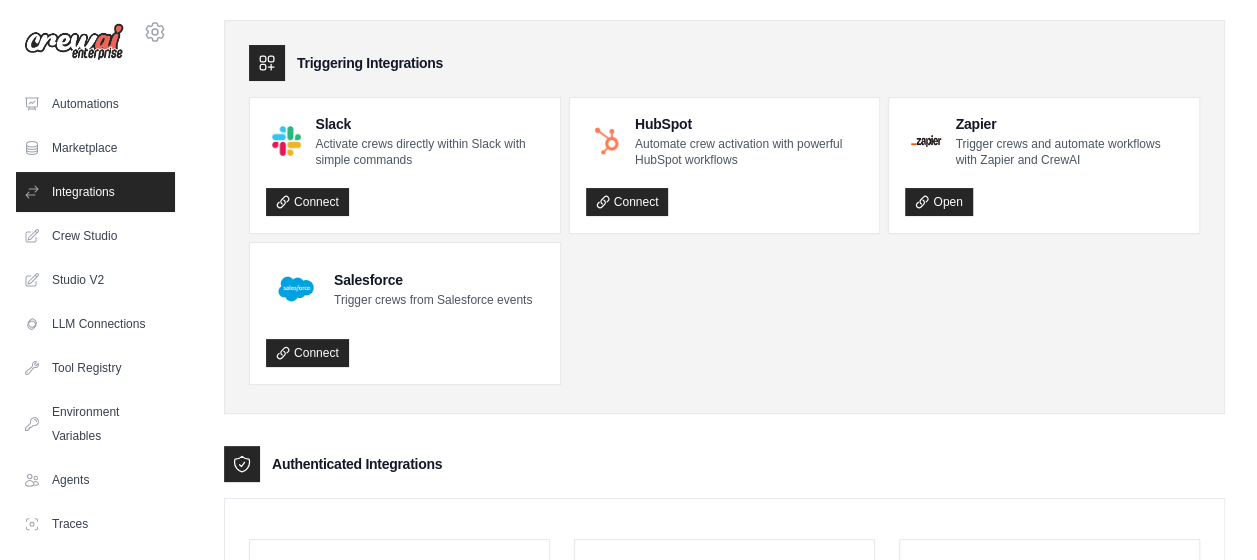 scroll, scrollTop: 0, scrollLeft: 0, axis: both 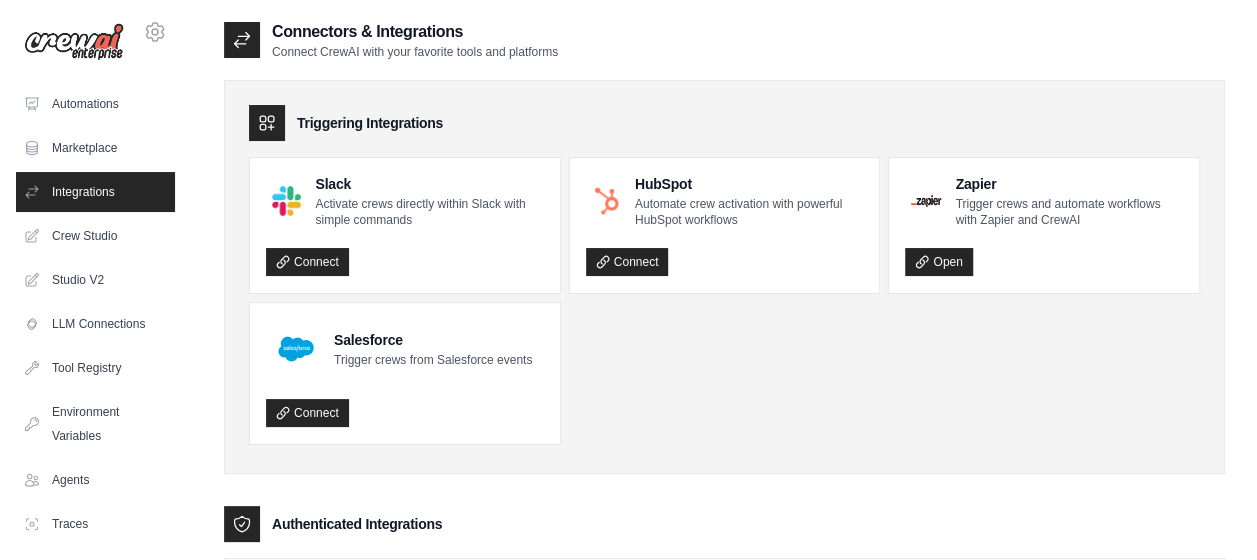 click on "Slack
Activate crews directly within Slack with simple commands
Connect
HubSpot
Automate crew activation with powerful HubSpot workflows
Connect
Zapier
Trigger crews and automate workflows with Zapier and CrewAI
Open" at bounding box center (724, 301) 